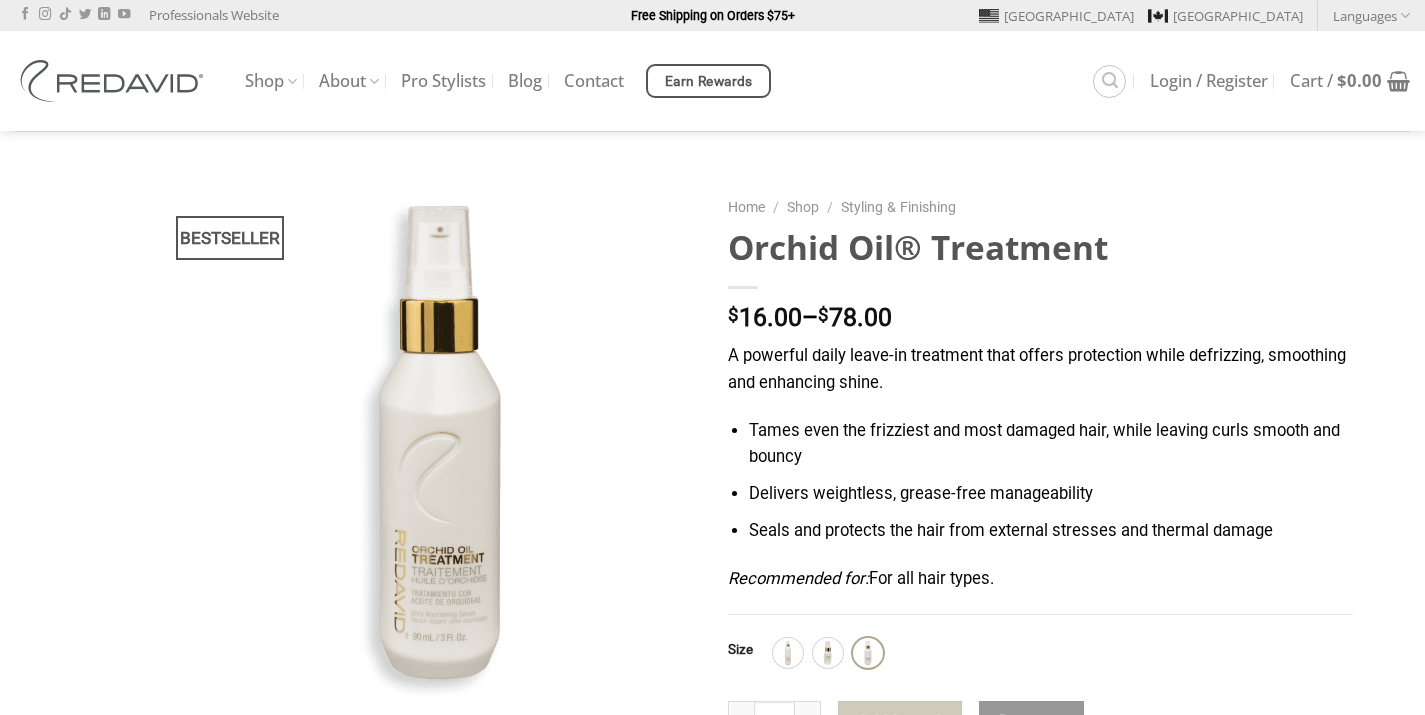 scroll, scrollTop: 210, scrollLeft: 0, axis: vertical 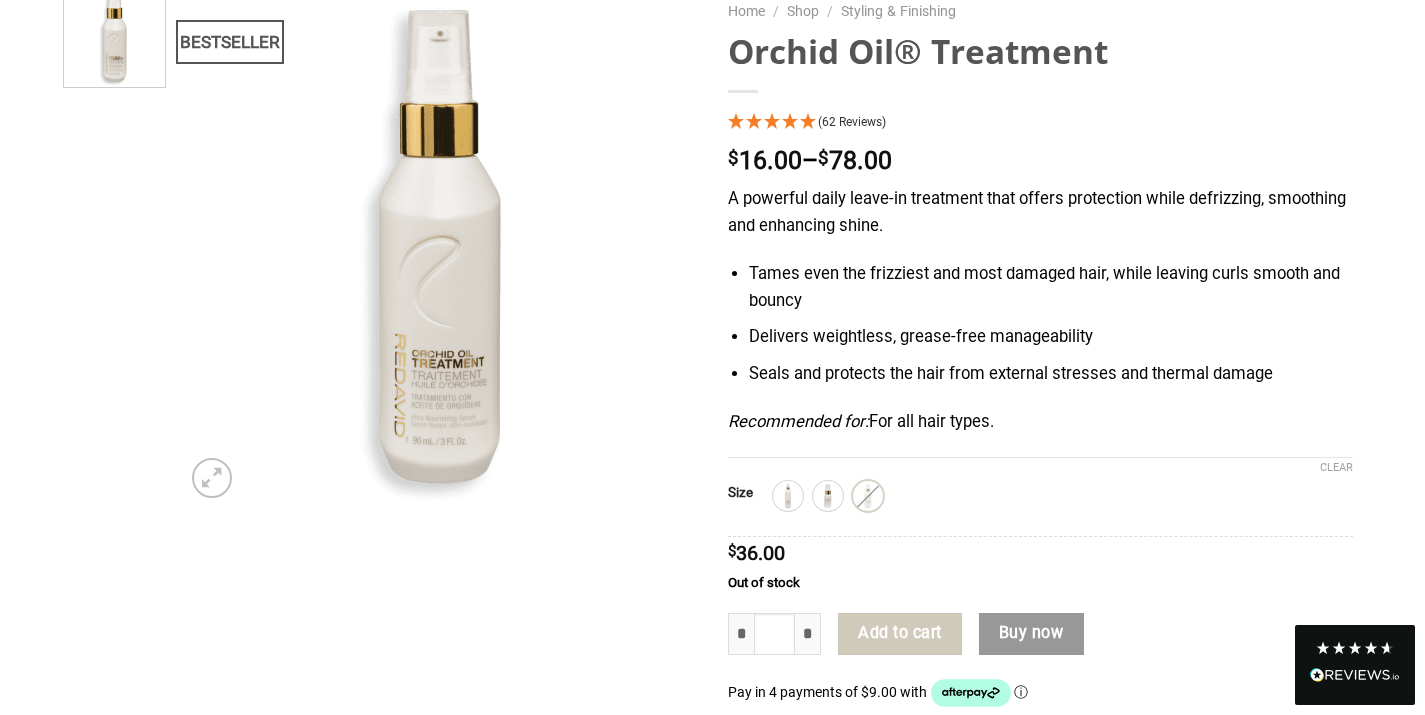 click on "A powerful daily leave-in treatment that offers protection while defrizzing, smoothing and enhancing shine.
Tames even the frizziest and most damaged hair, while leaving curls smooth and bouncy
Delivers weightless, grease-free manageability
Seals and protects the hair from external stresses and thermal damage
Recommended for:  For all hair types." at bounding box center [1040, 322] 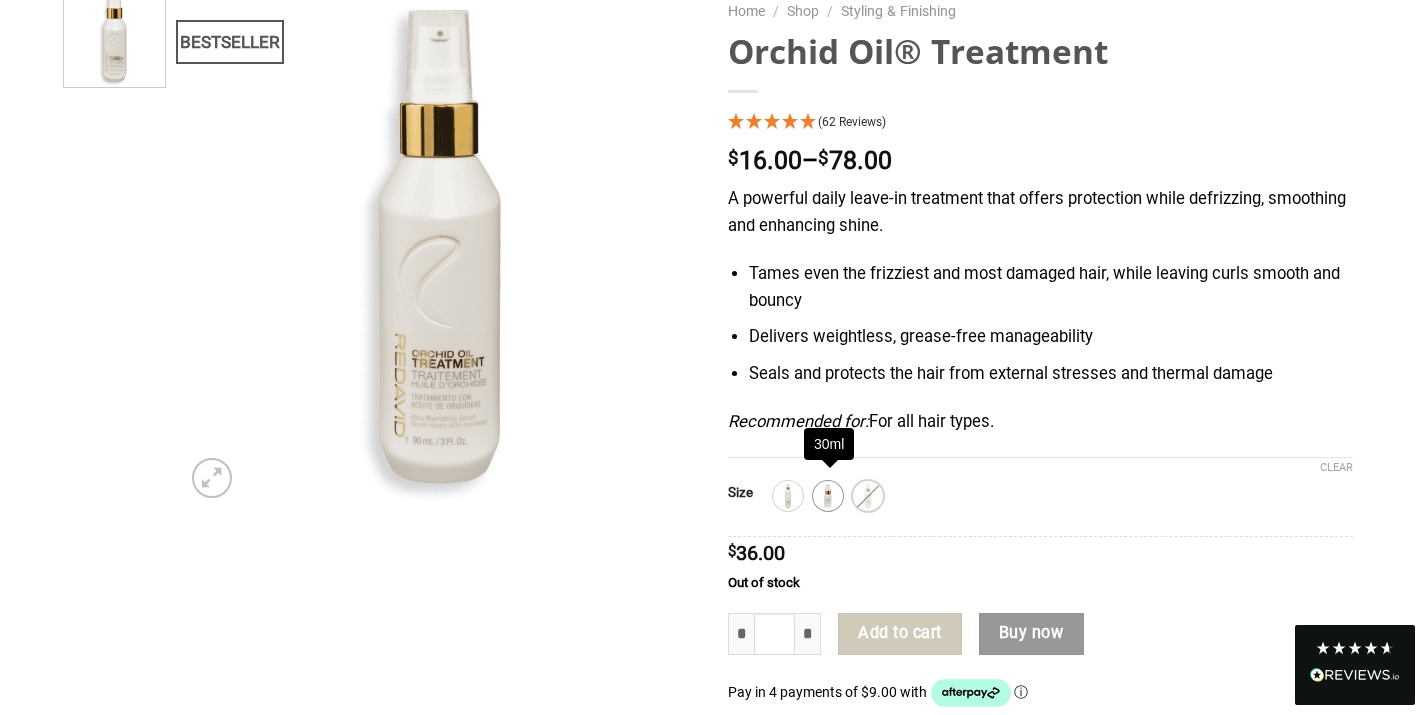 click 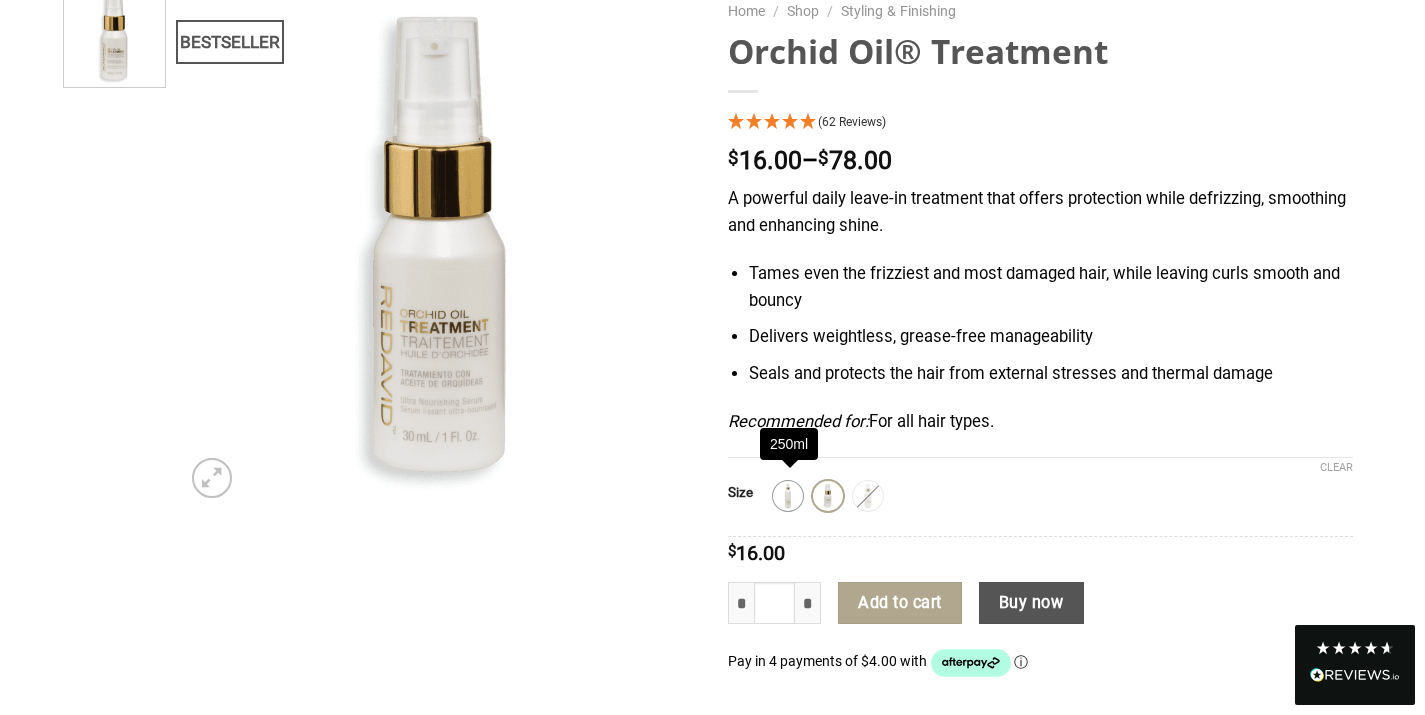 click 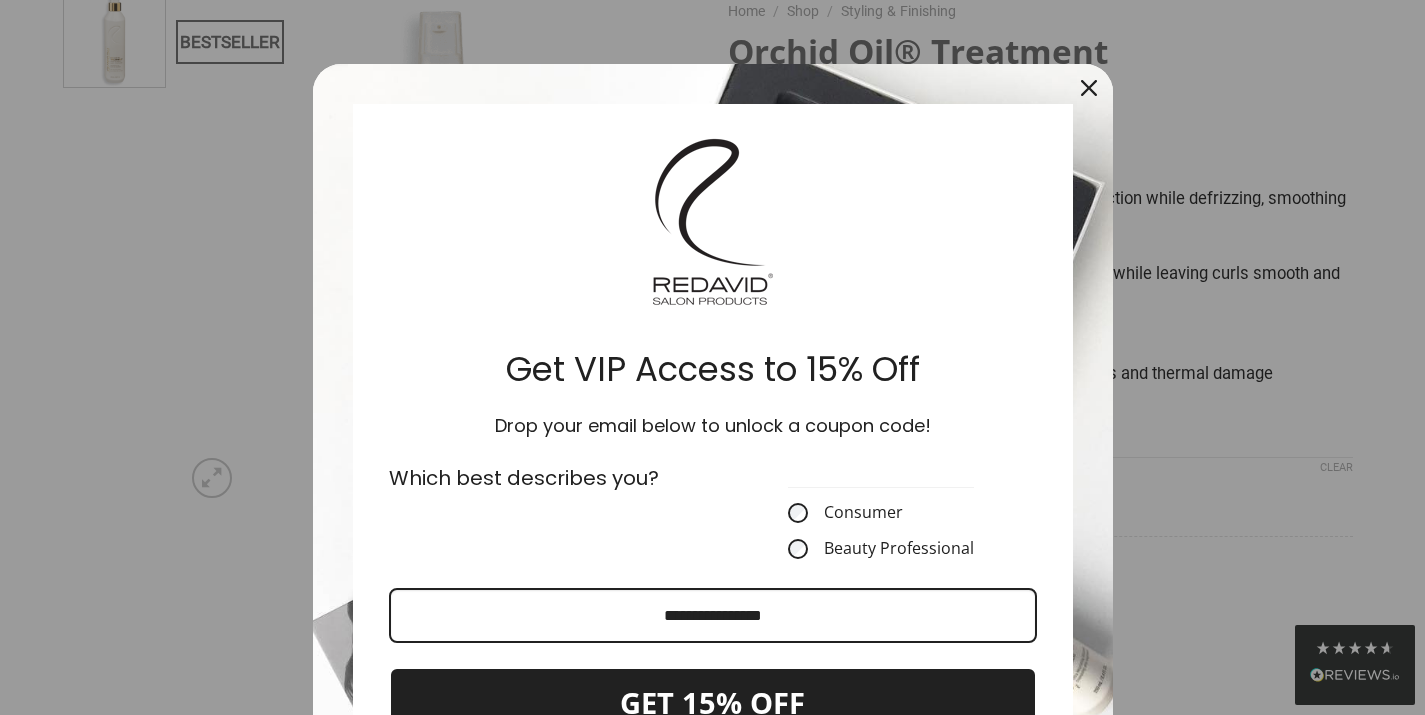 click 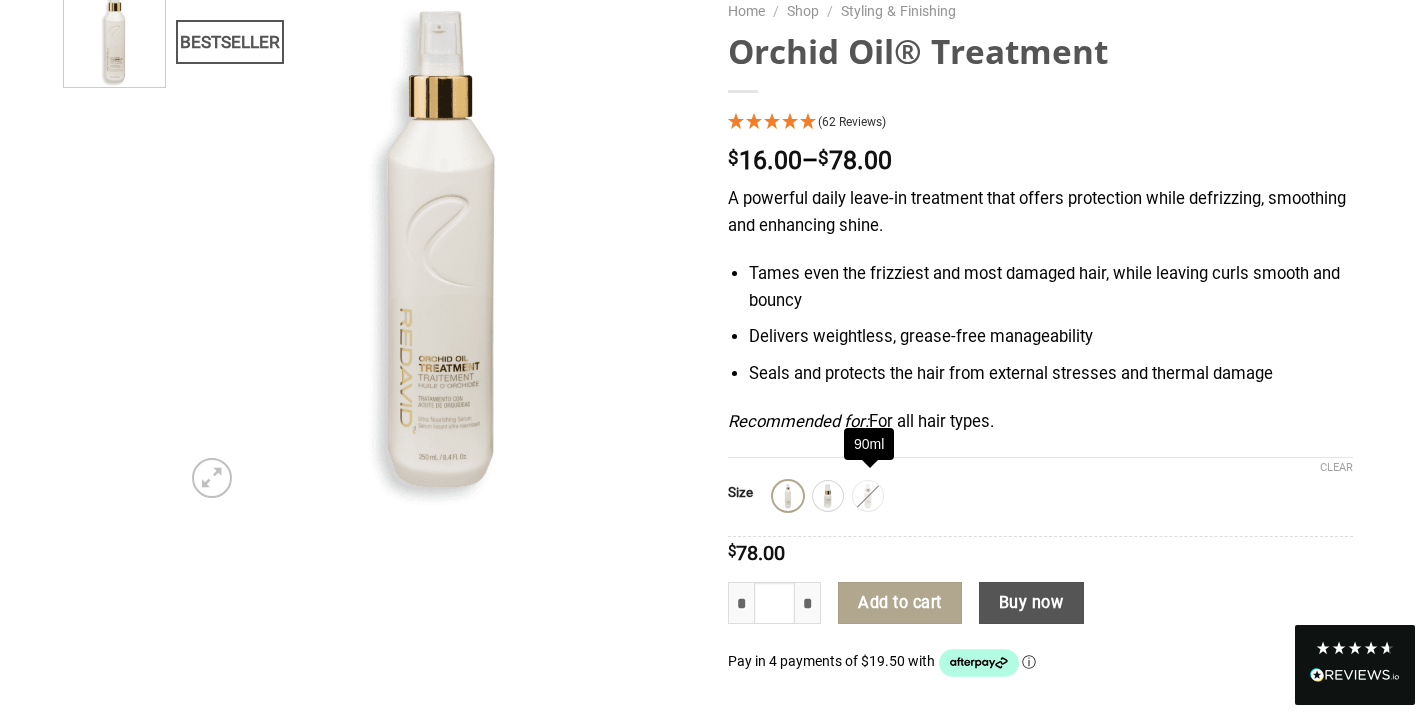 click 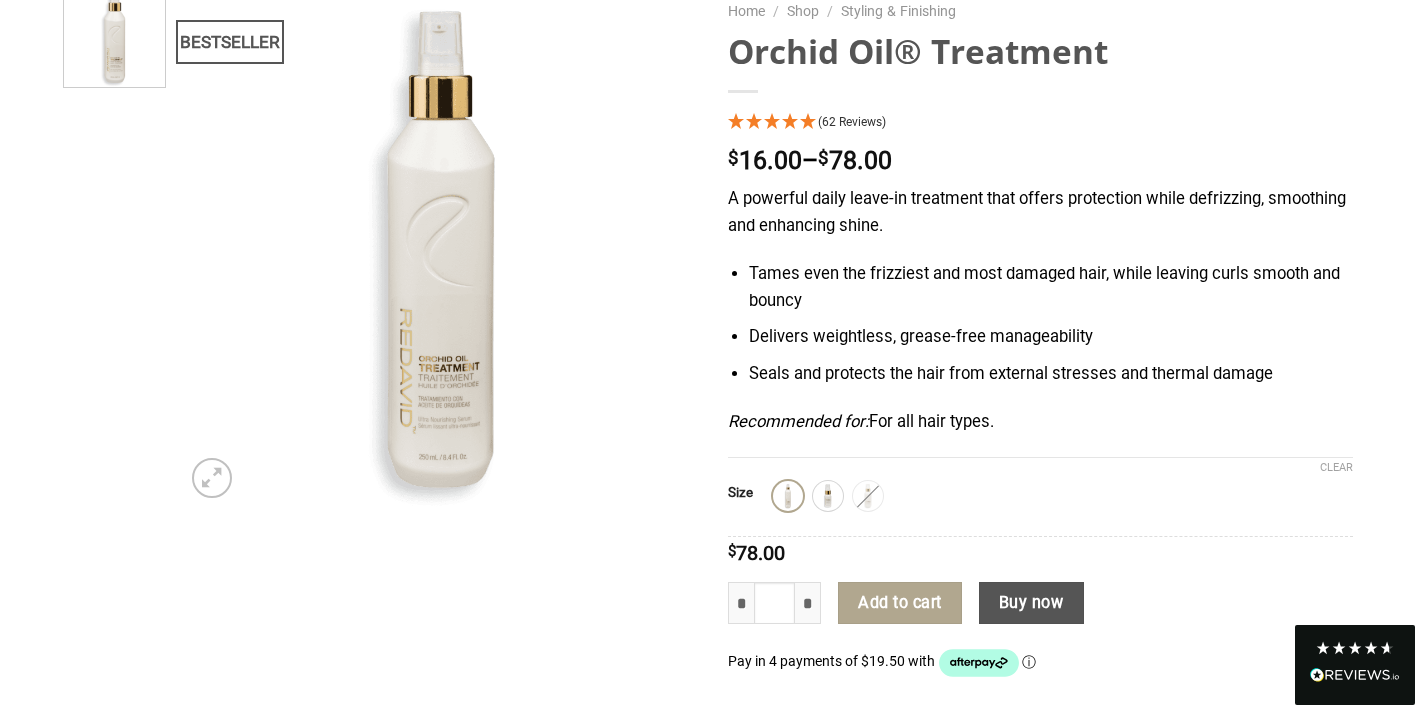 click 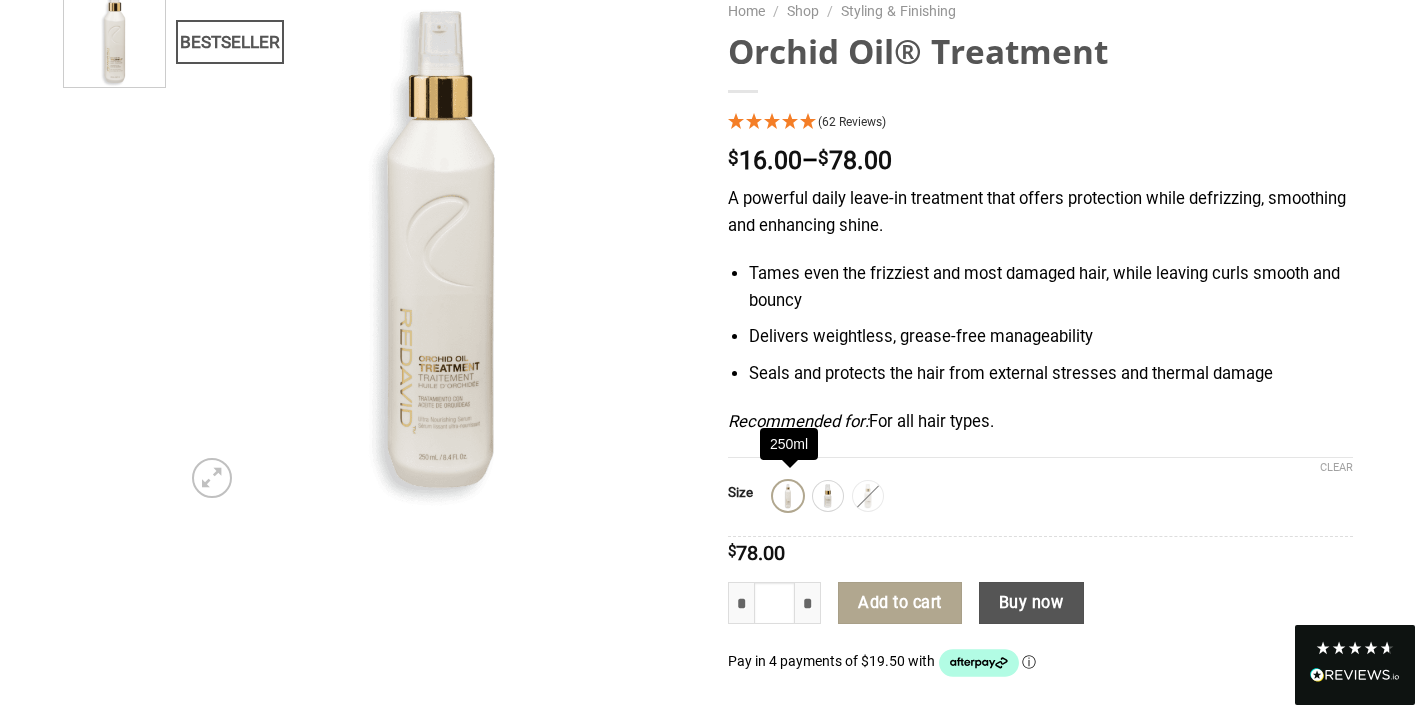 click 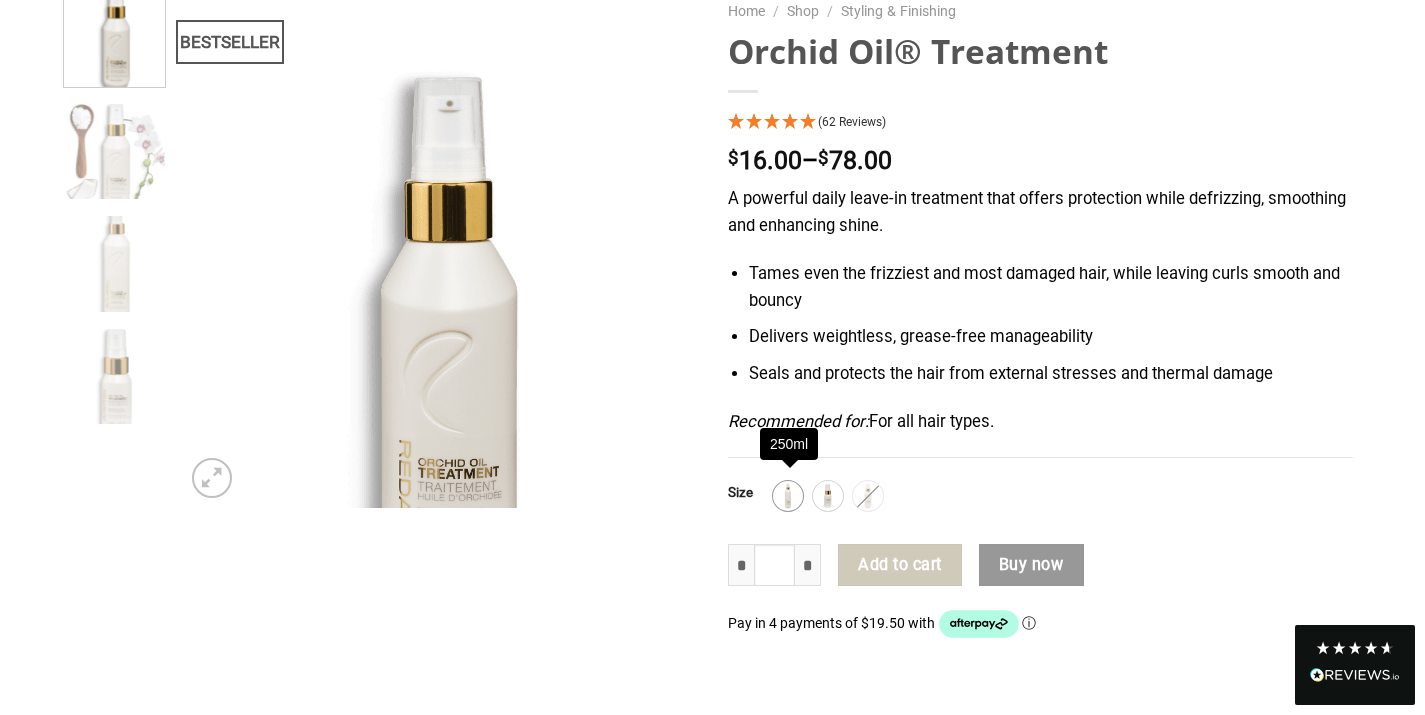 click 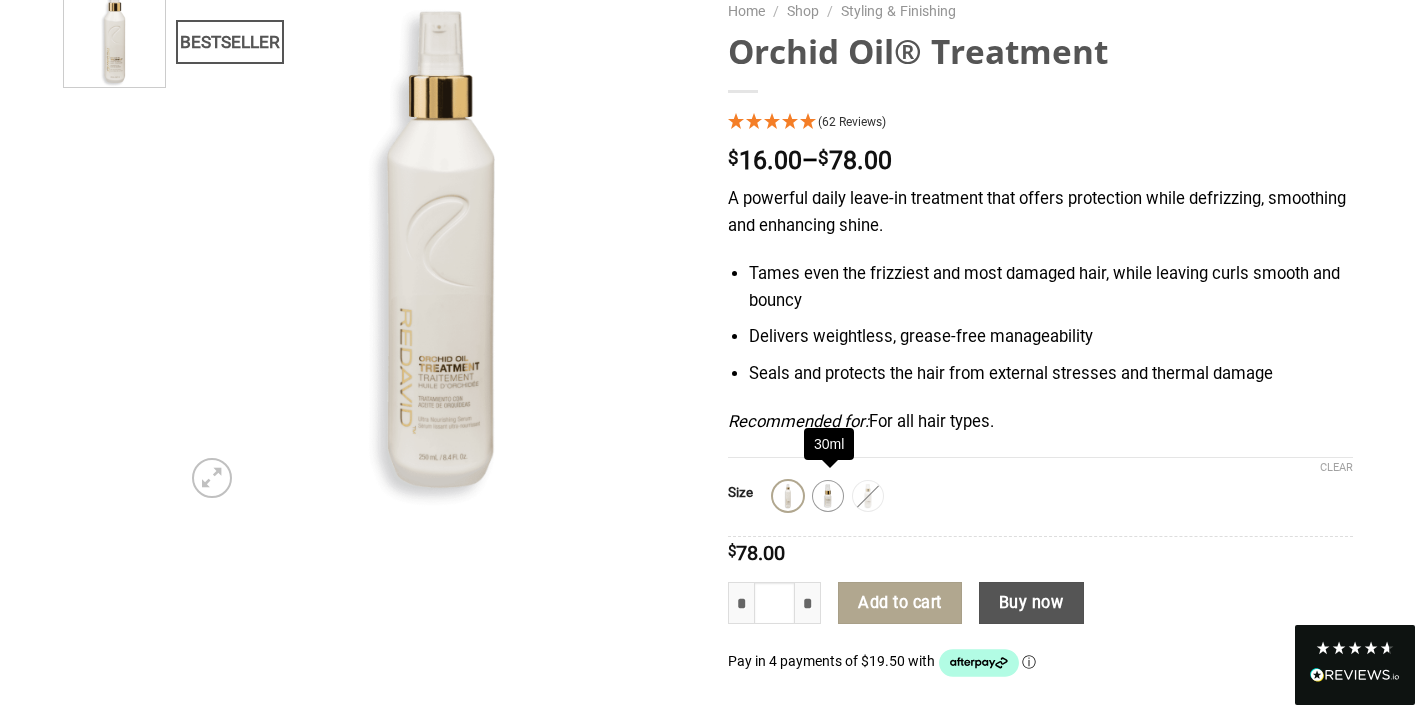 click 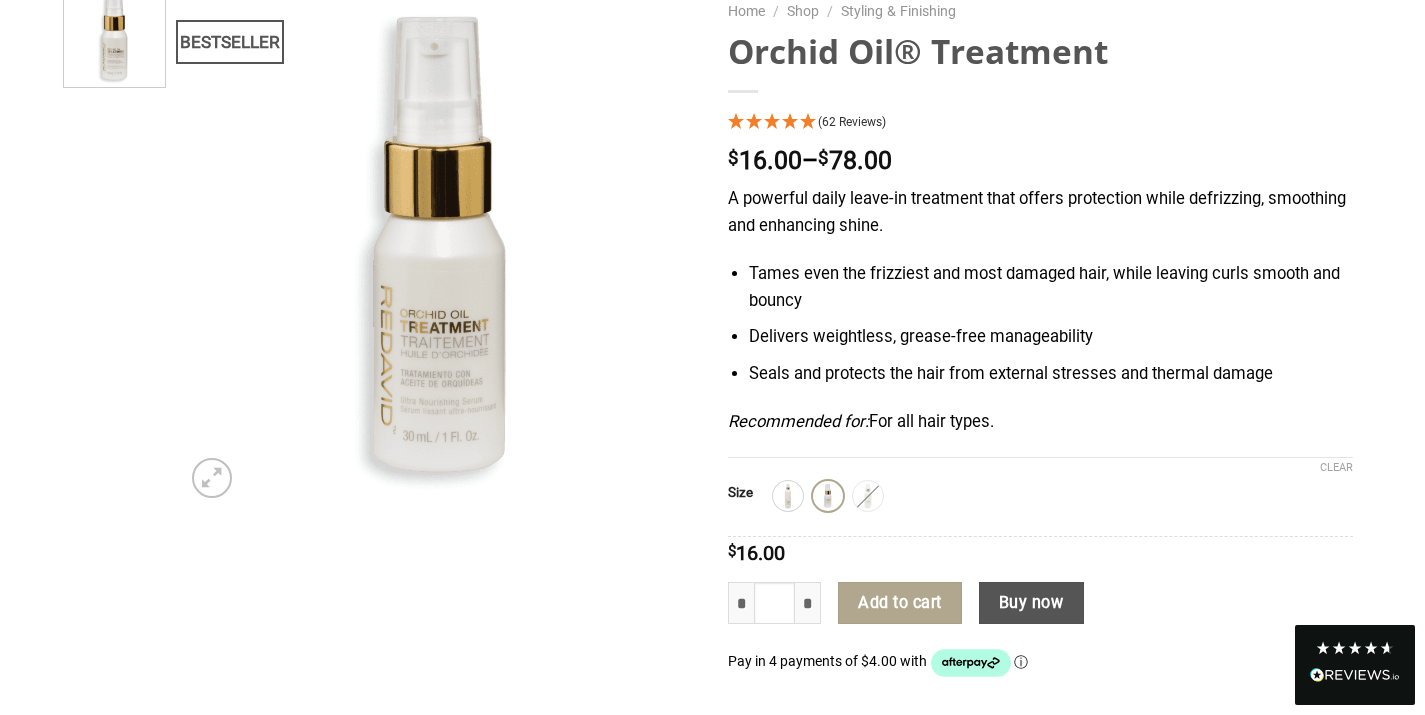 scroll, scrollTop: 221, scrollLeft: 0, axis: vertical 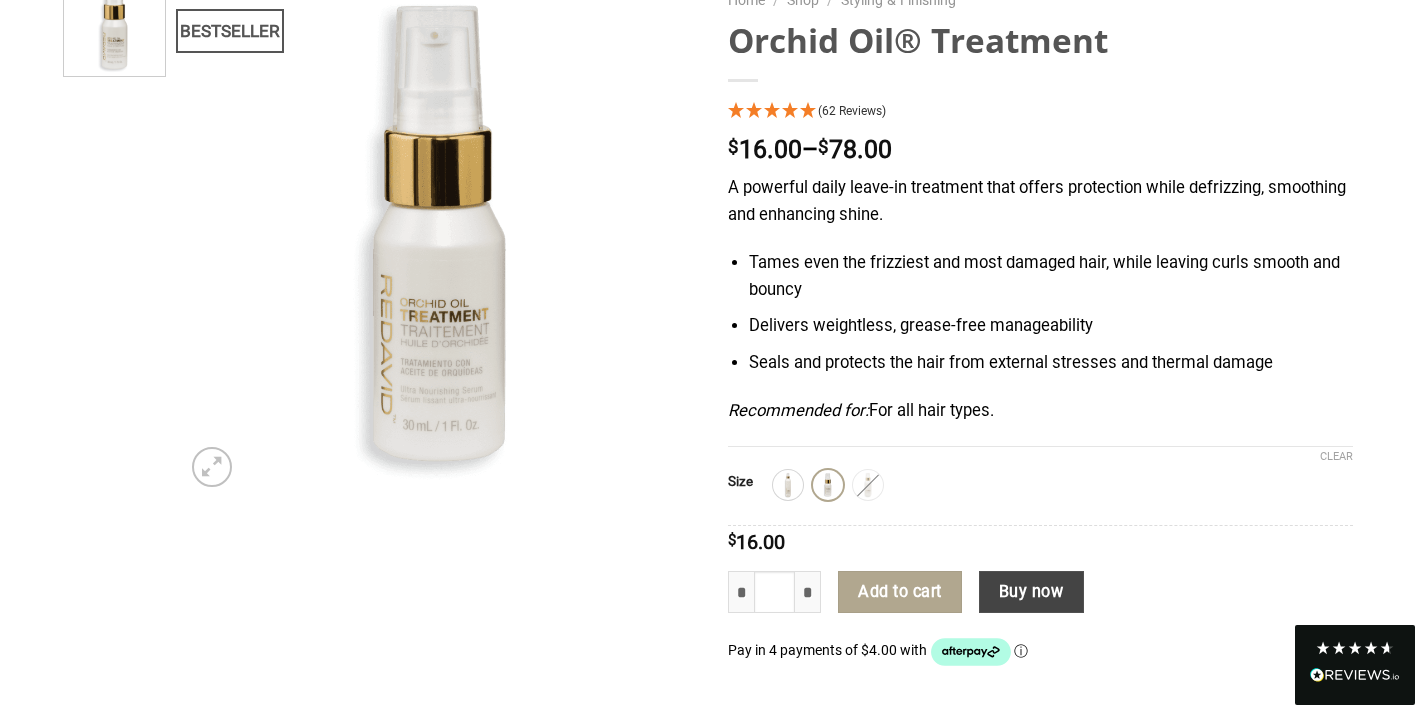 click on "Buy now" 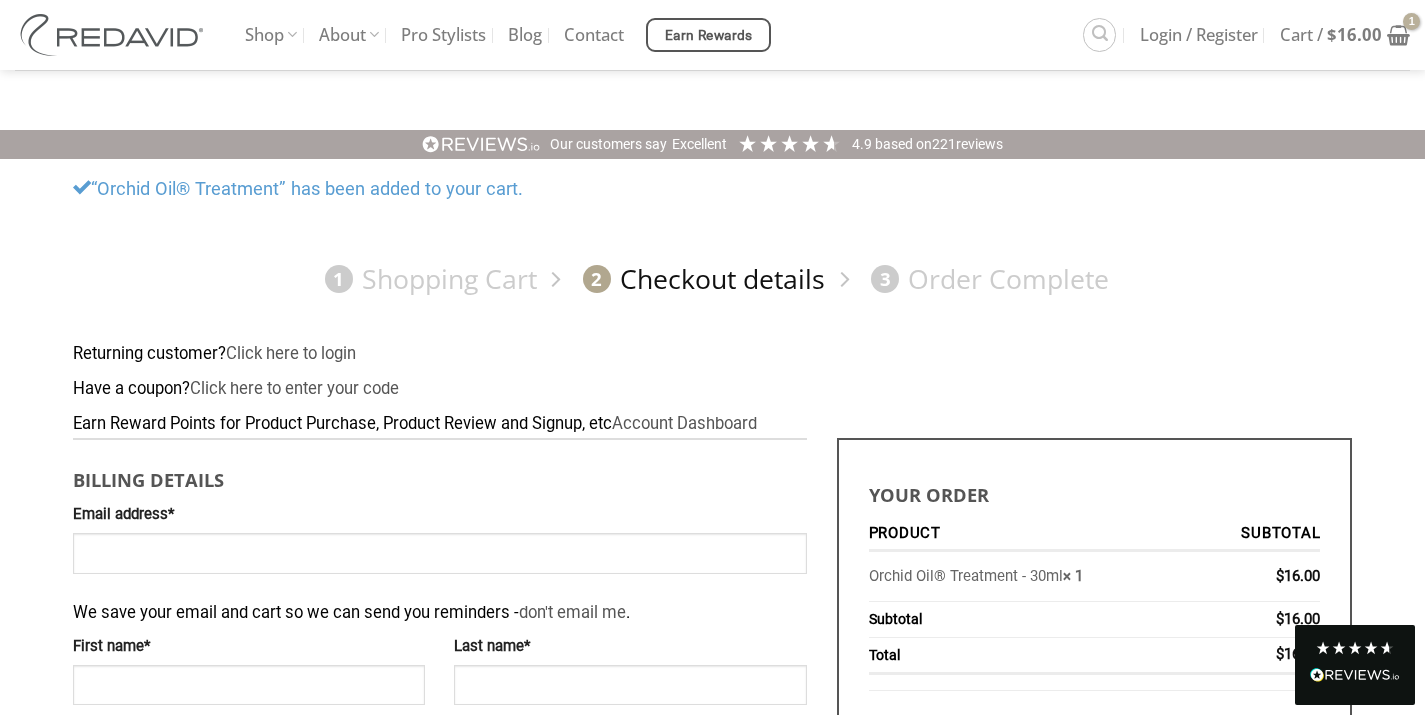 scroll, scrollTop: 252, scrollLeft: 0, axis: vertical 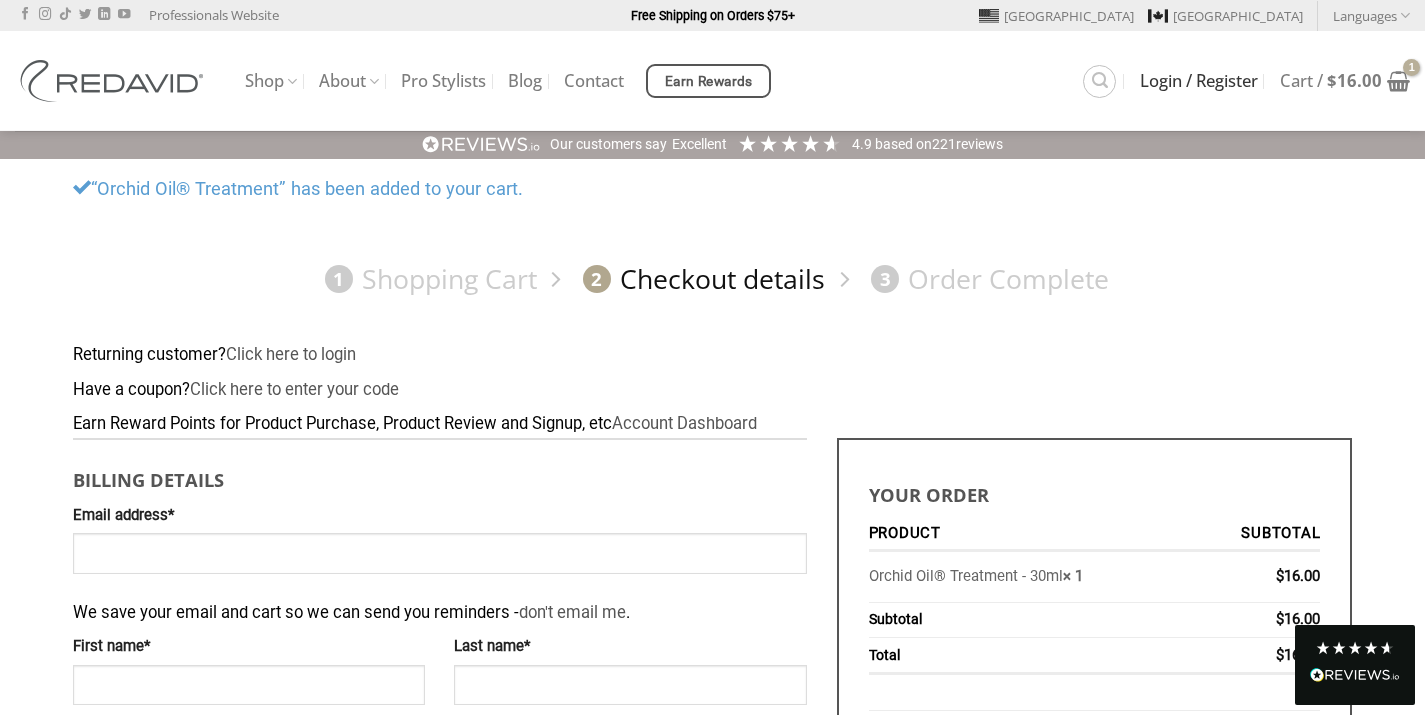 click on "Login / Register" at bounding box center [1199, 81] 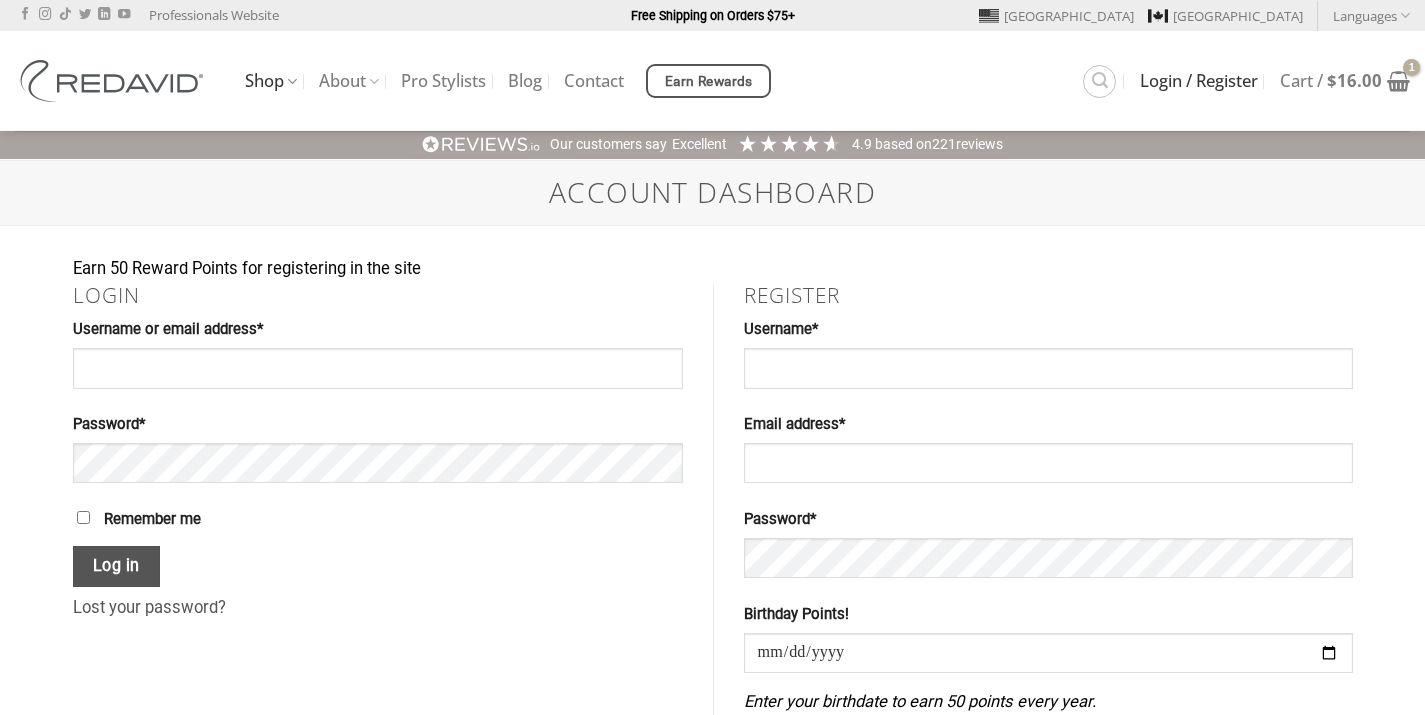 scroll, scrollTop: 0, scrollLeft: 0, axis: both 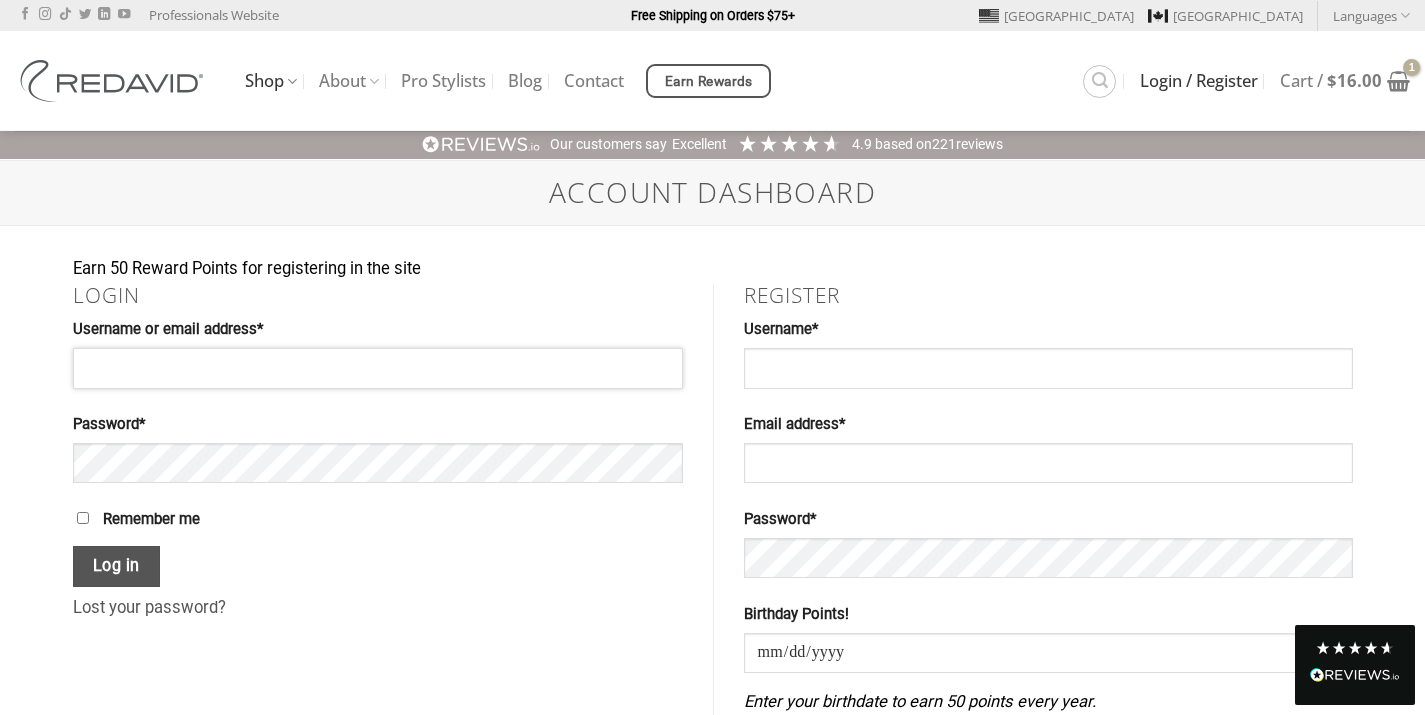 type on "**********" 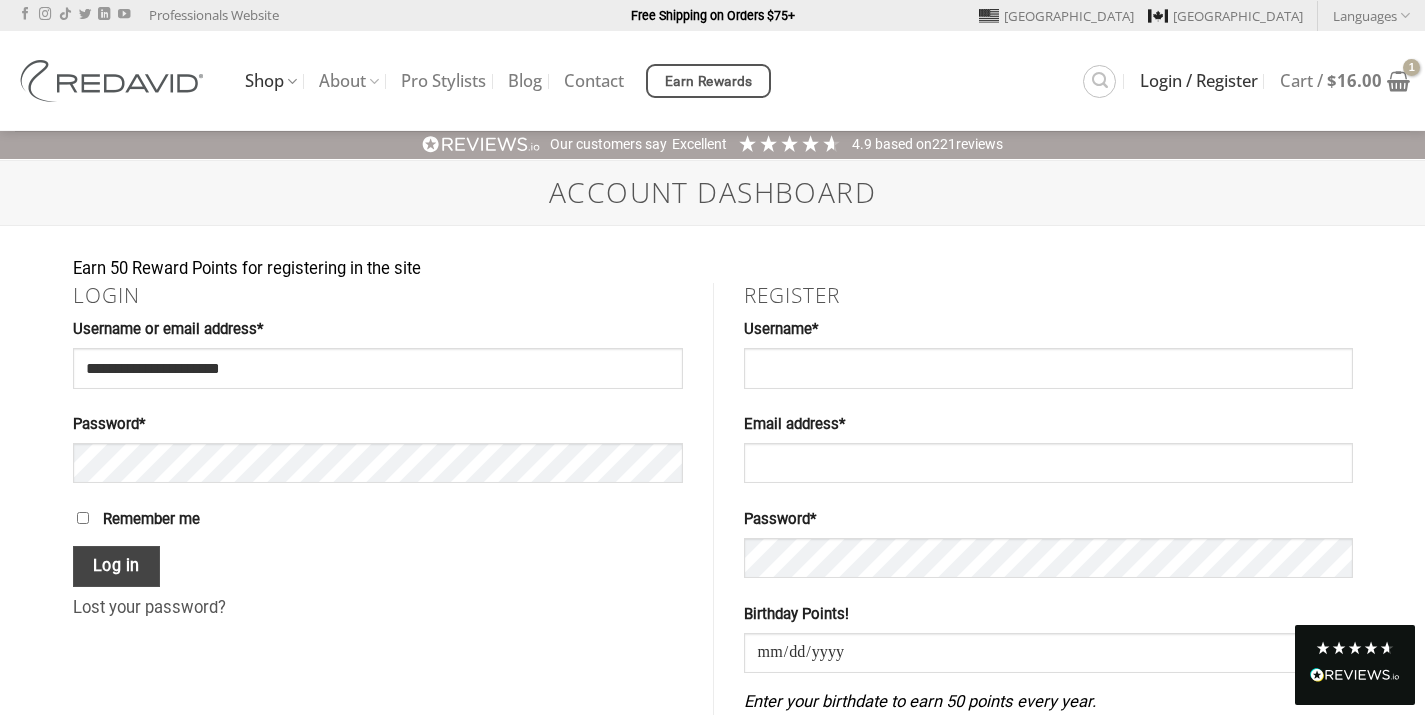 click on "Log in" at bounding box center (117, 566) 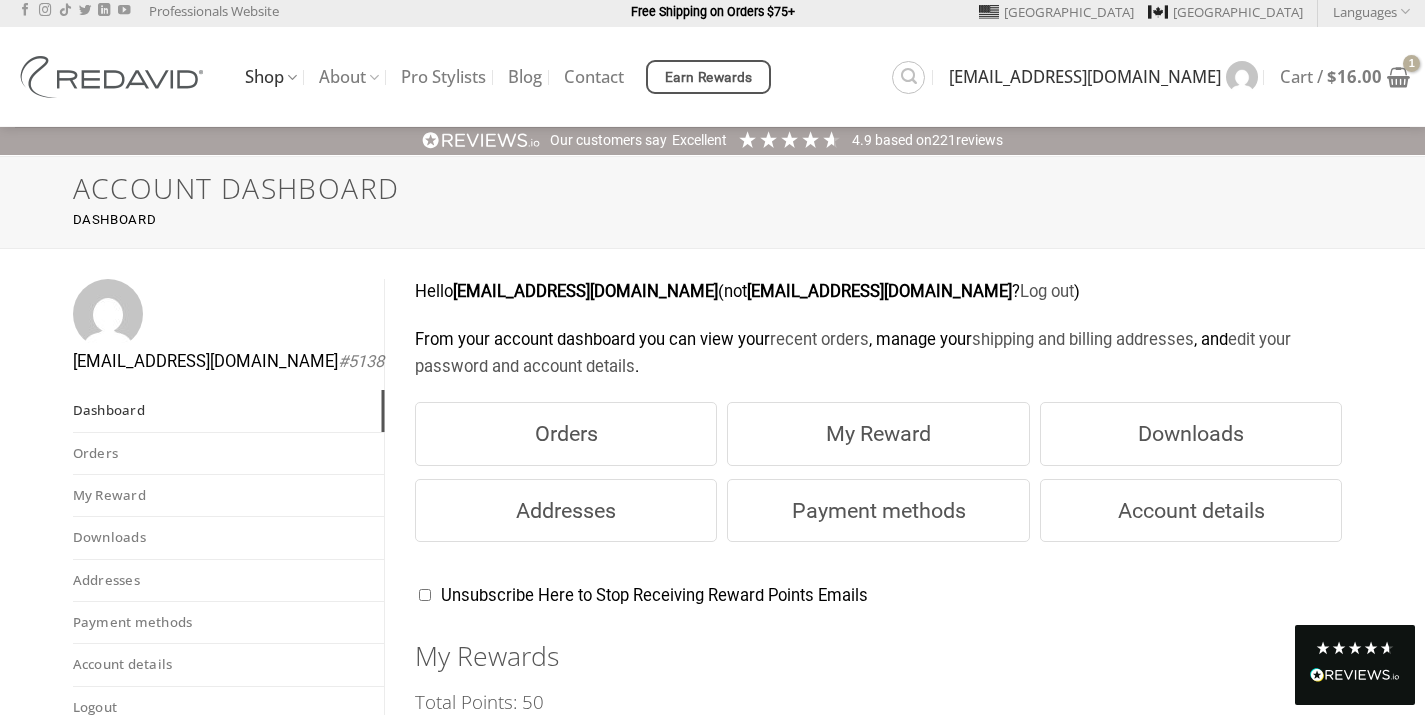 scroll, scrollTop: 111, scrollLeft: 0, axis: vertical 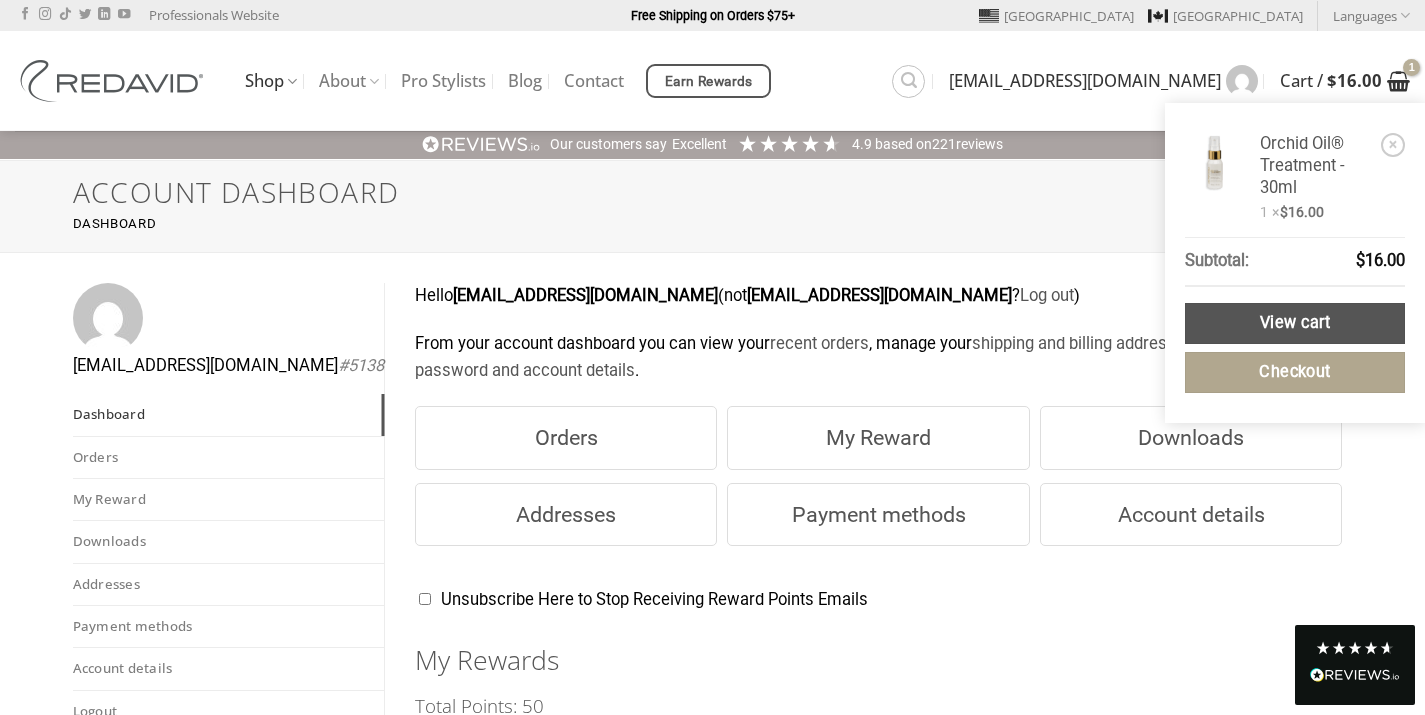 click on "$ 16.00" at bounding box center (1354, 80) 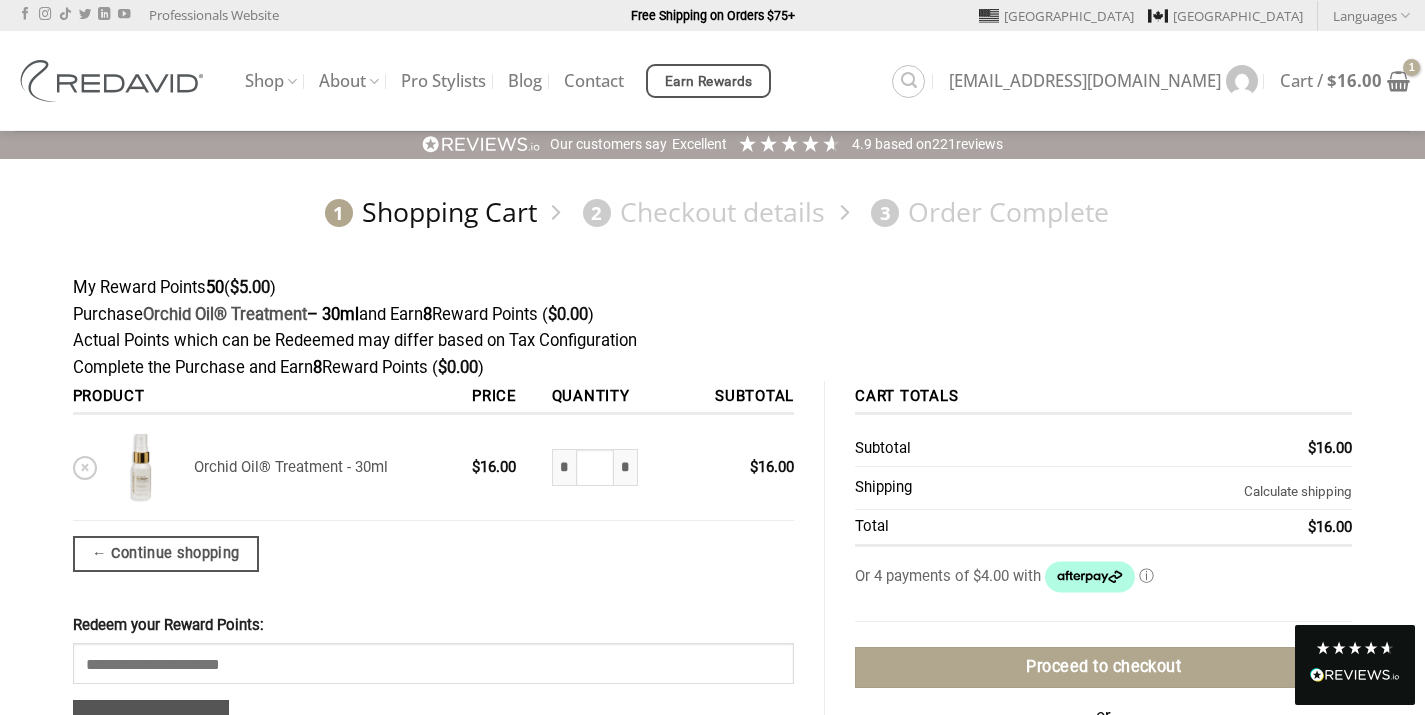 scroll, scrollTop: 0, scrollLeft: 0, axis: both 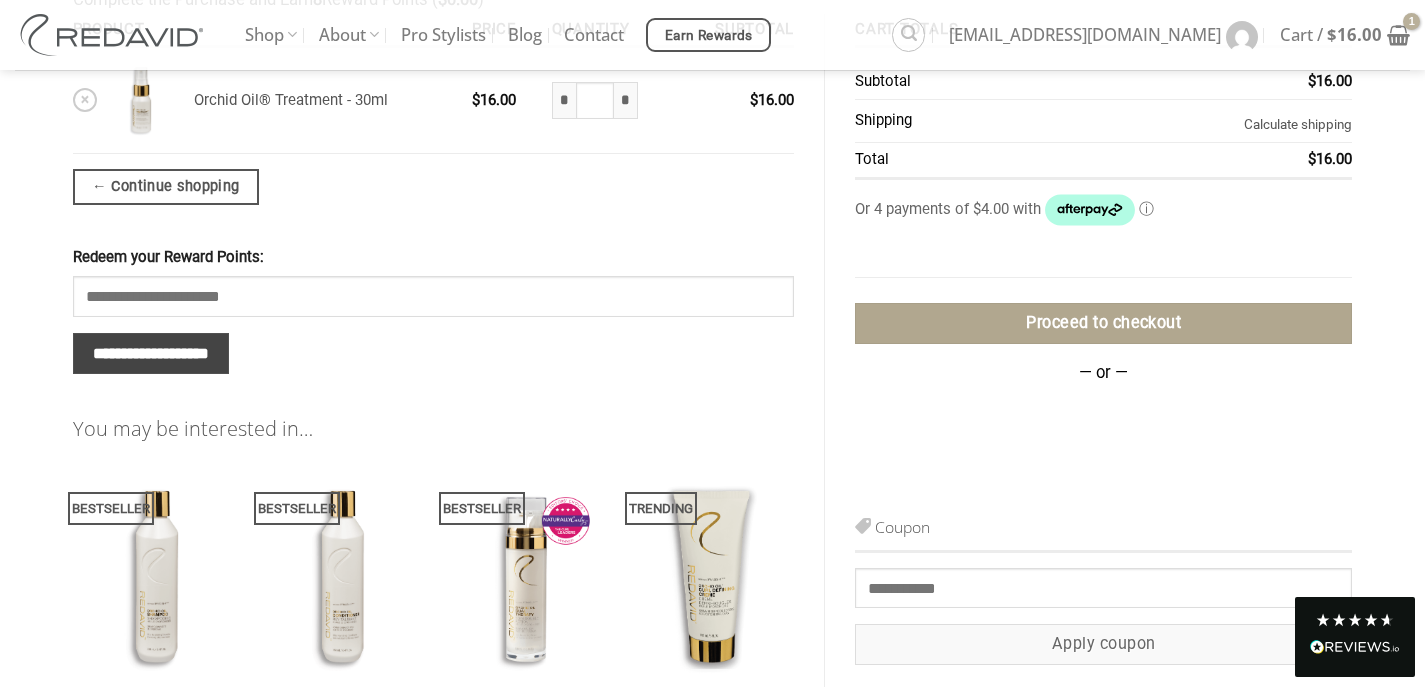 click on "**********" at bounding box center (151, 353) 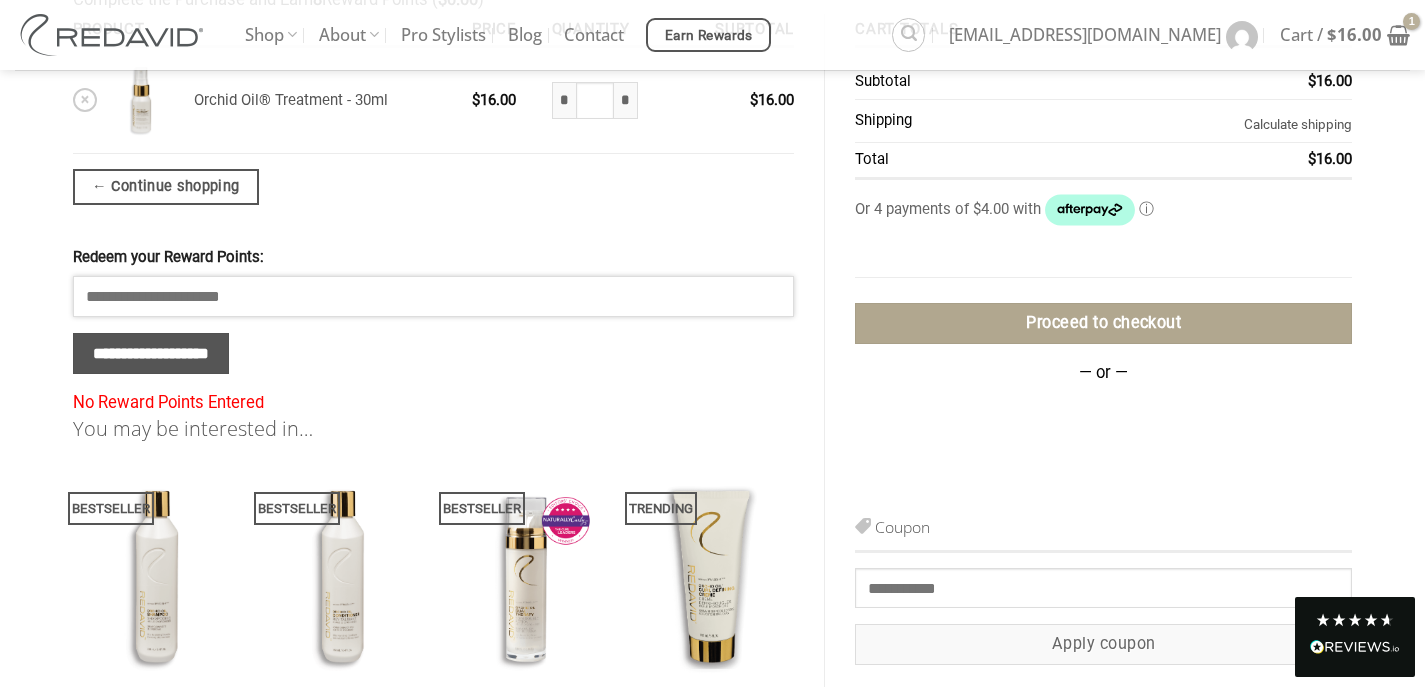click on "Redeem your Reward Points:" at bounding box center [434, 296] 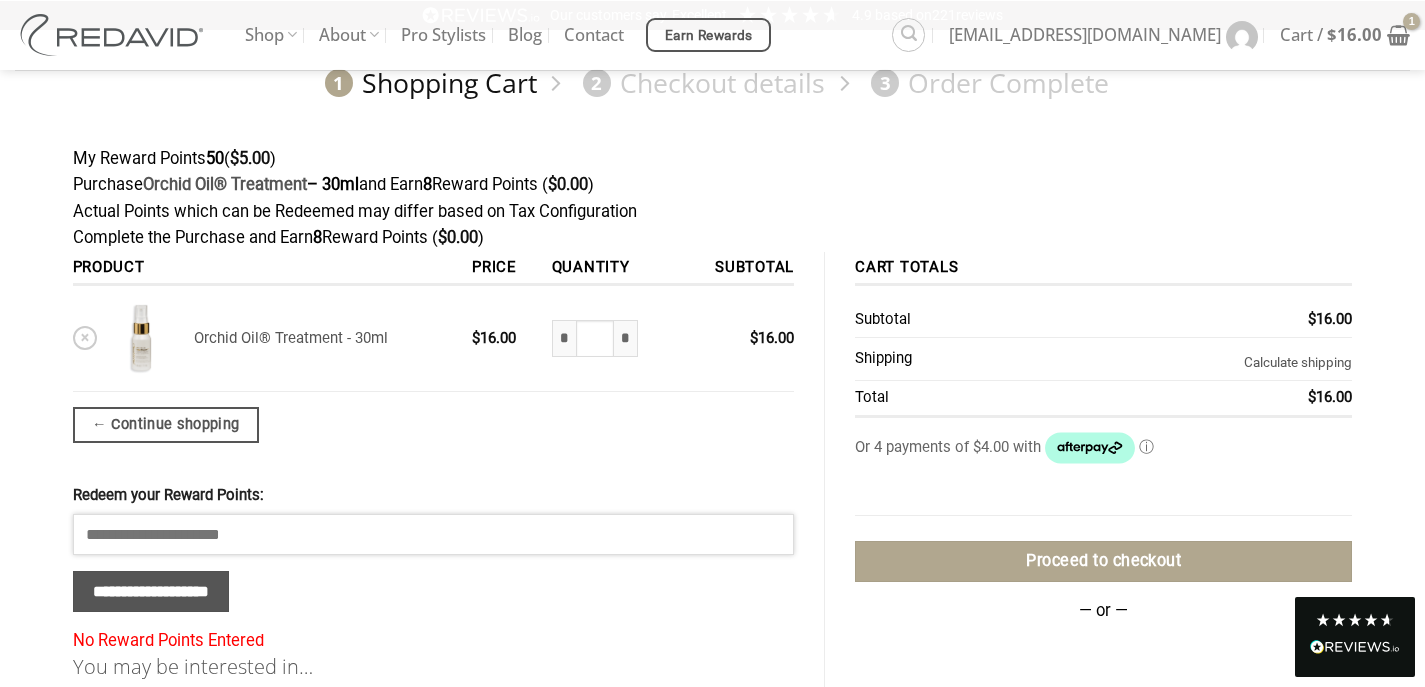 scroll, scrollTop: 169, scrollLeft: 0, axis: vertical 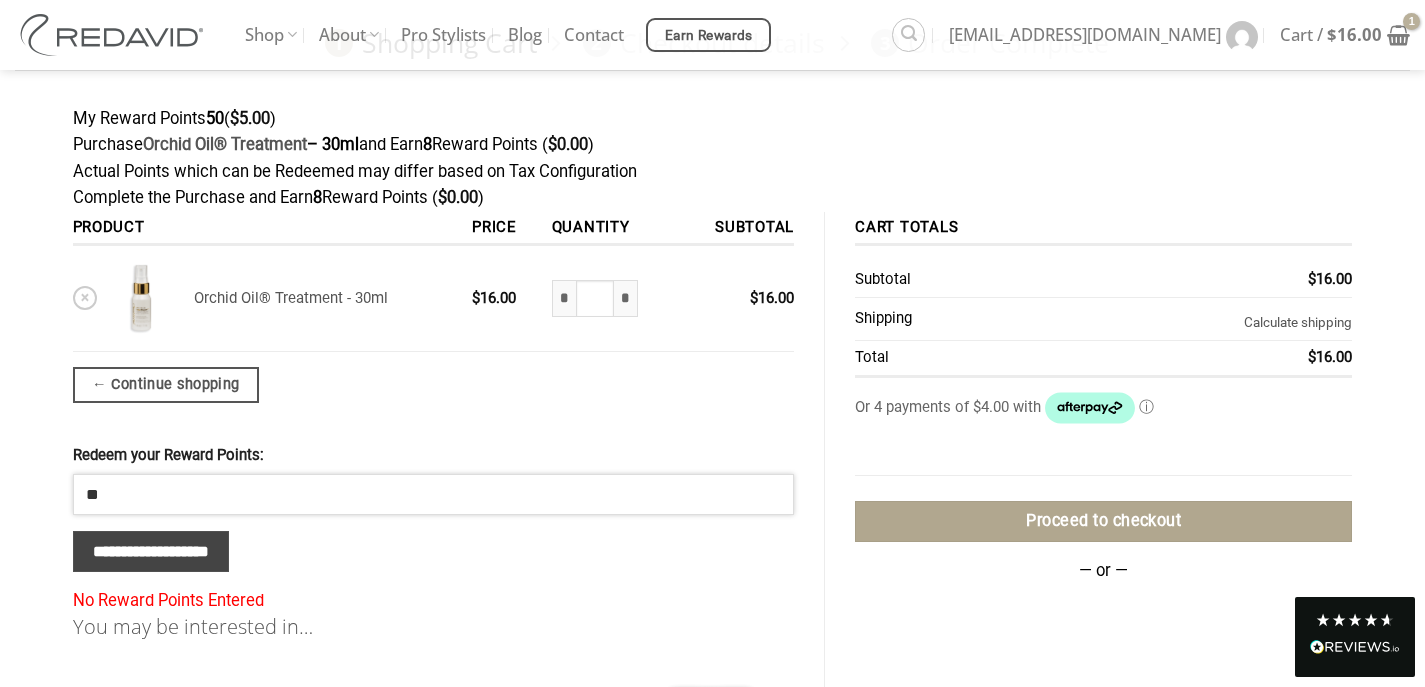 type on "**" 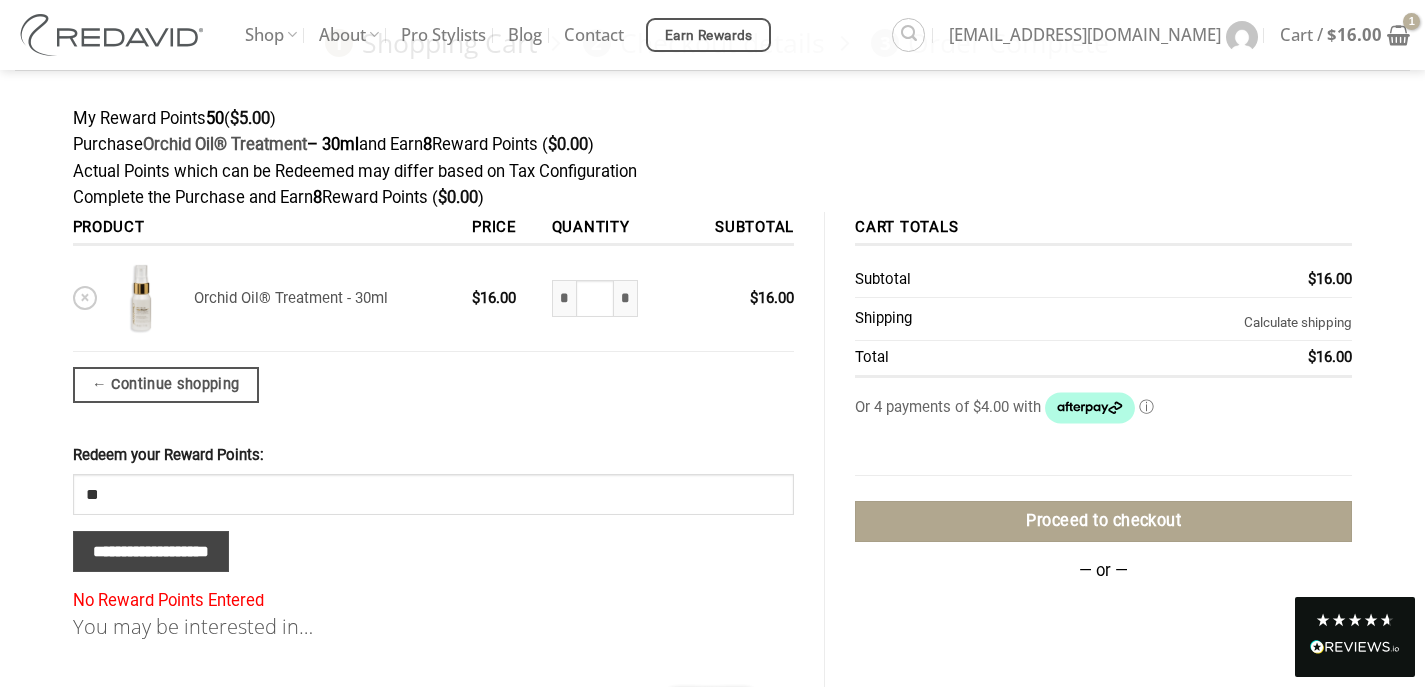 click on "**********" at bounding box center [151, 551] 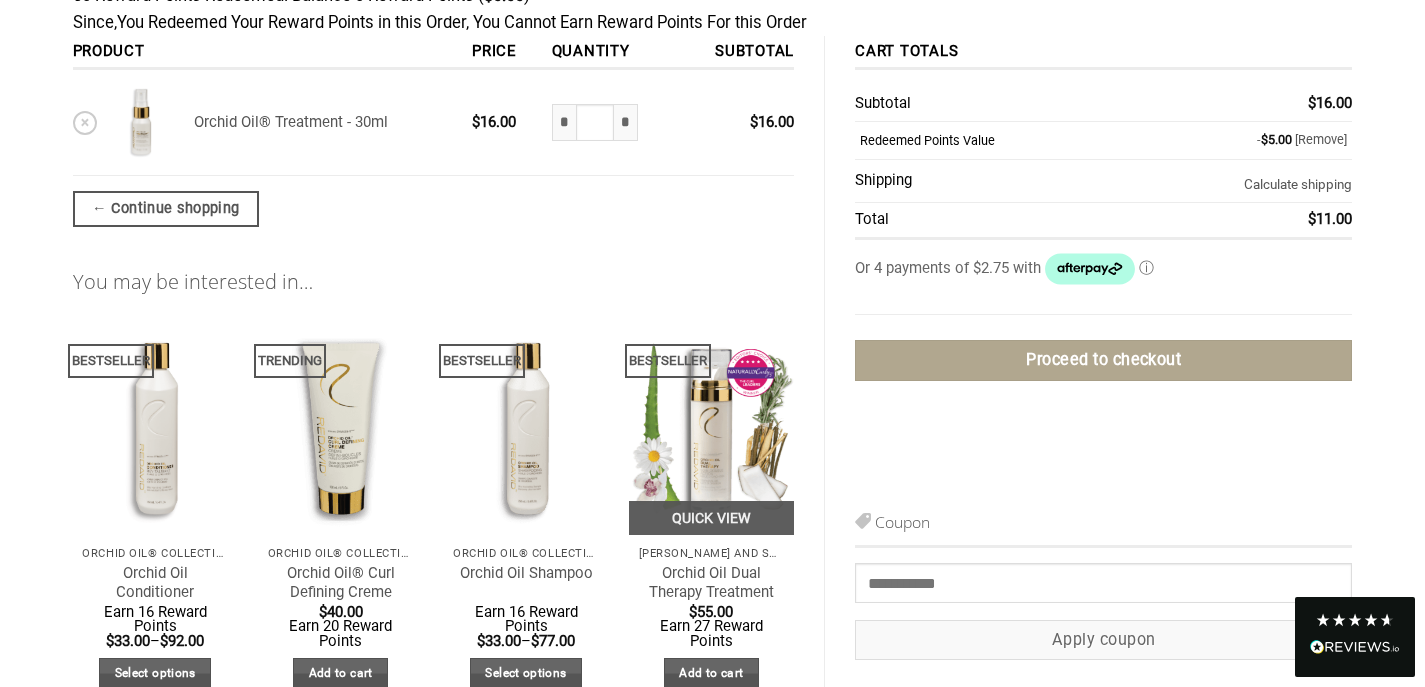 scroll, scrollTop: 380, scrollLeft: 0, axis: vertical 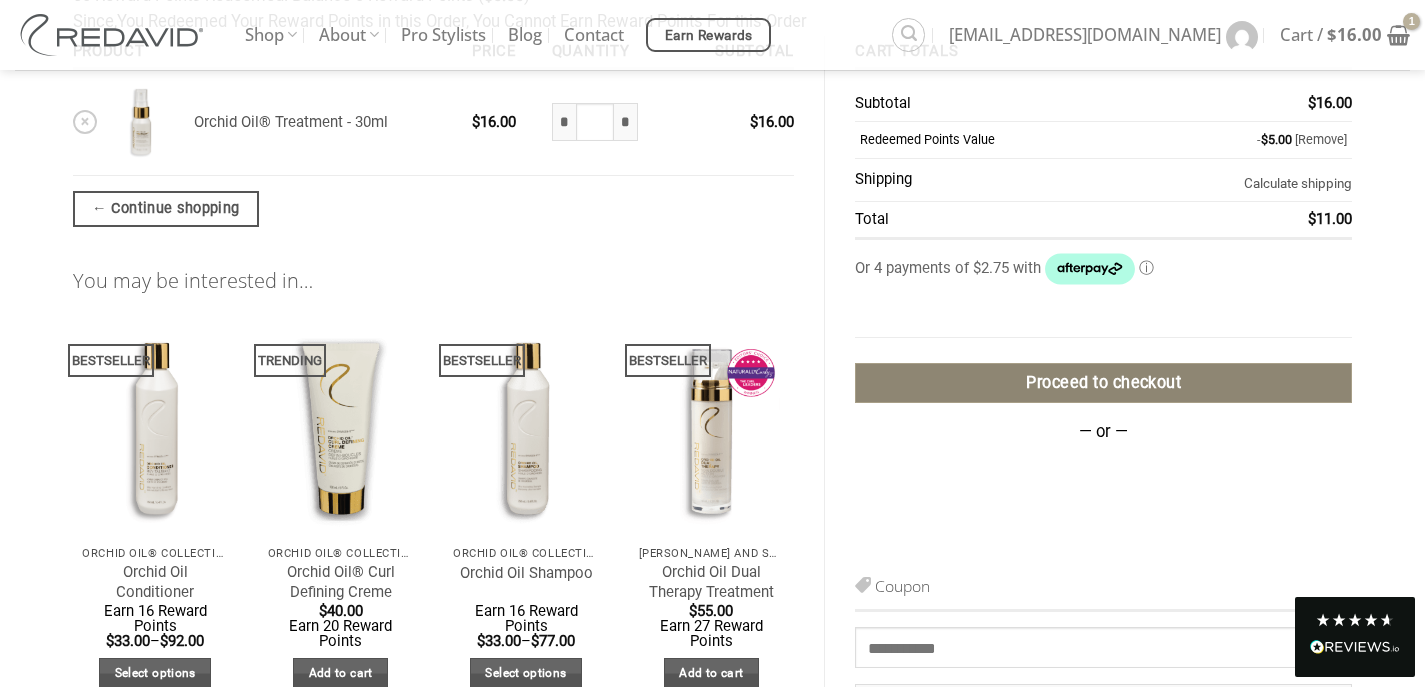 click on "Proceed to checkout" at bounding box center [1103, 383] 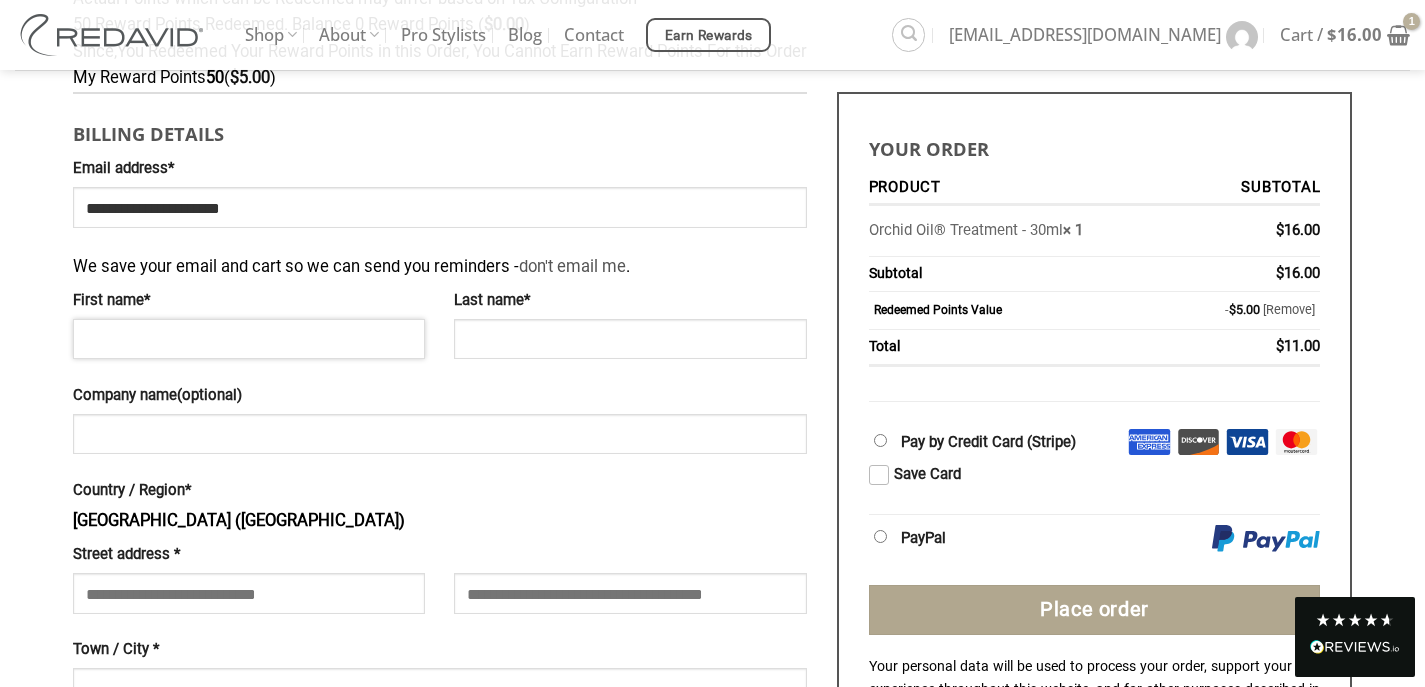click on "First name  *" at bounding box center (249, 339) 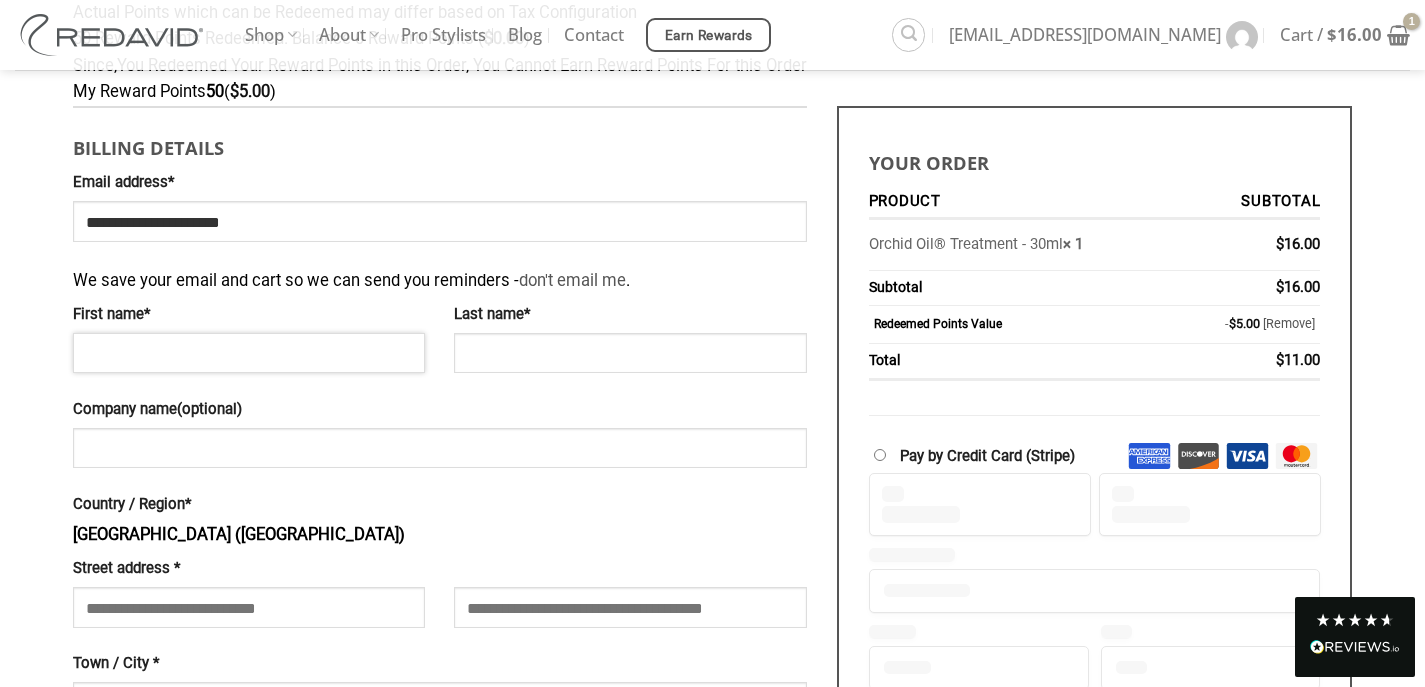 scroll, scrollTop: 310, scrollLeft: 0, axis: vertical 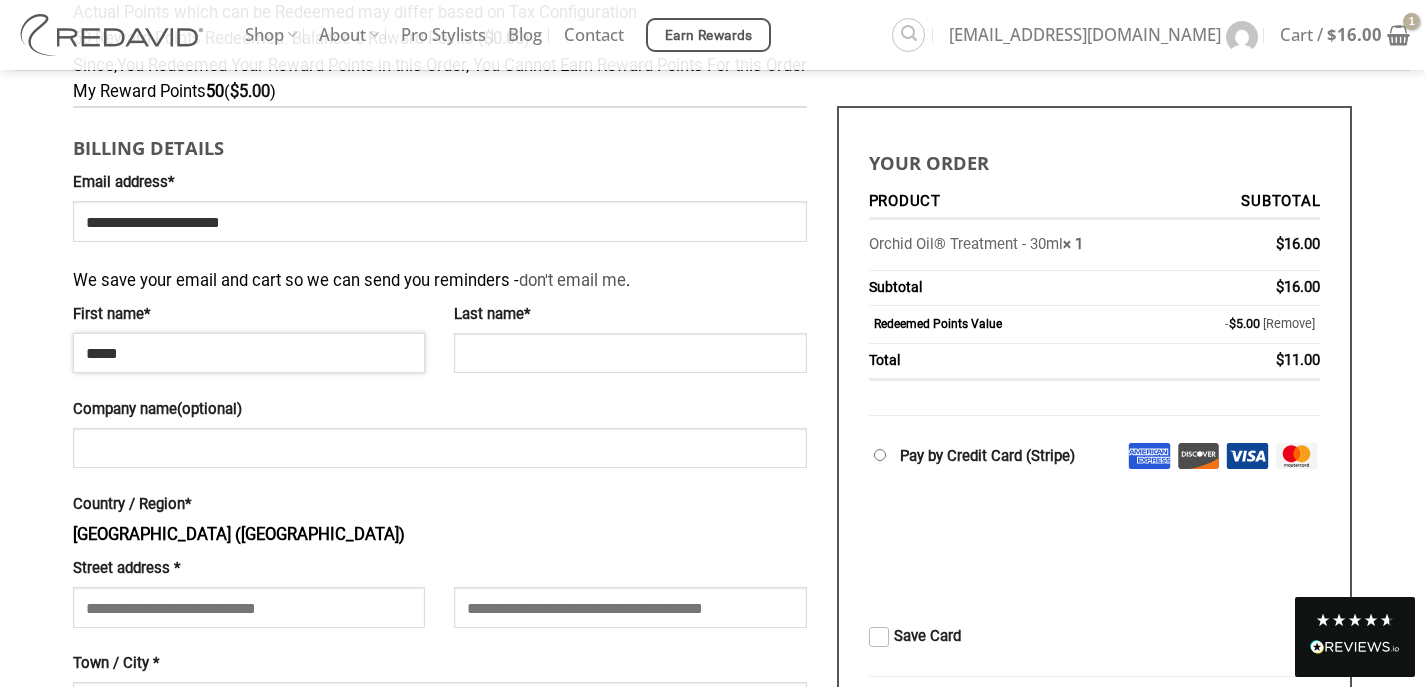 type on "*****" 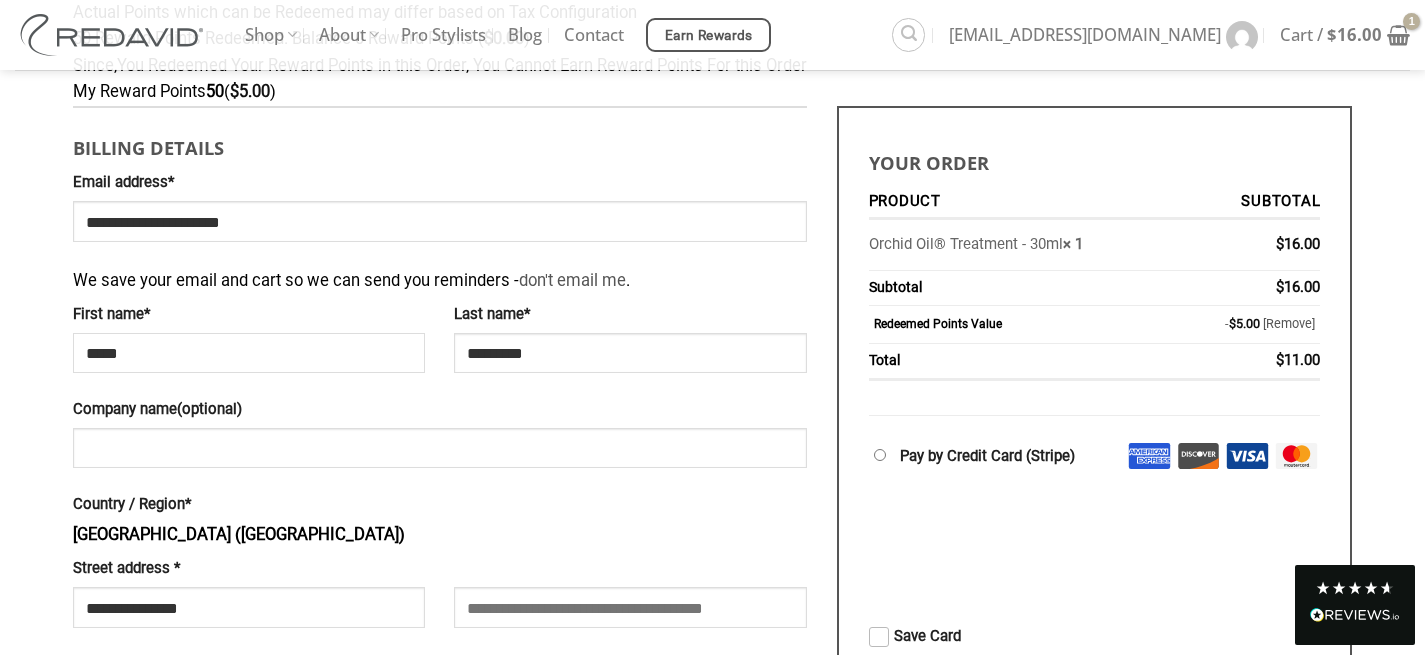 scroll, scrollTop: 314, scrollLeft: 0, axis: vertical 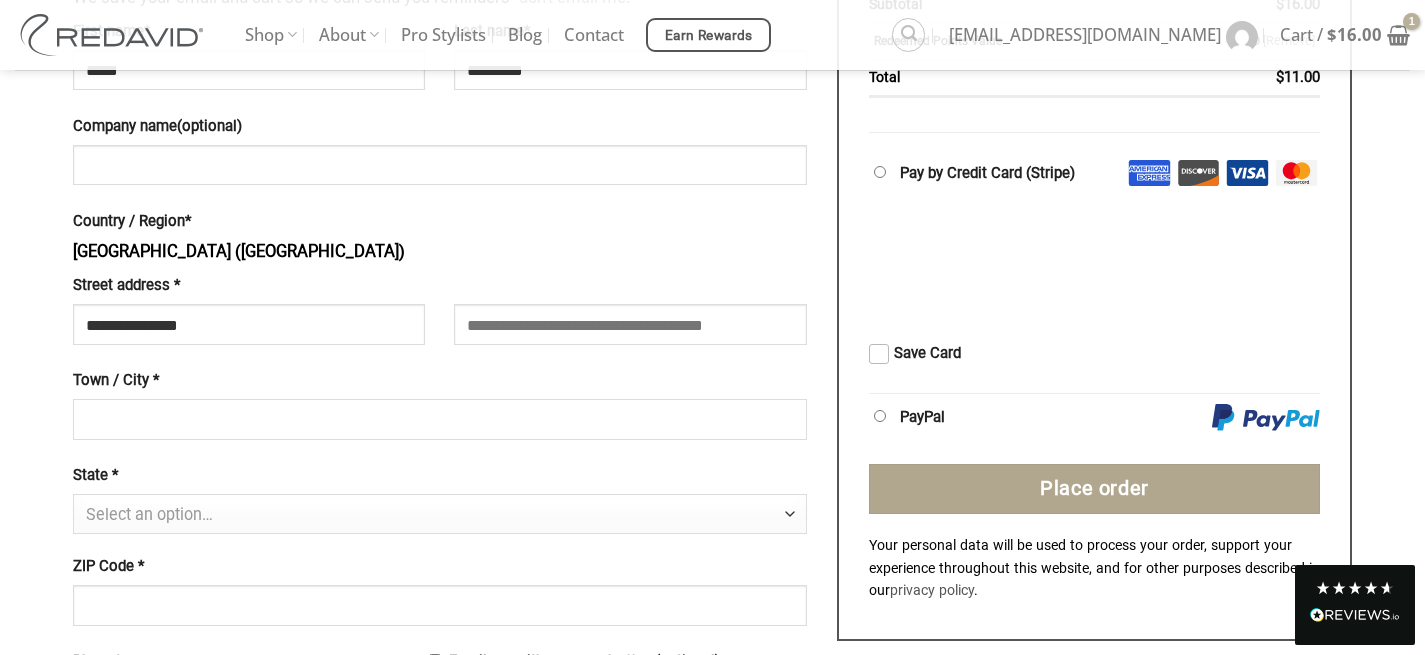 type on "**********" 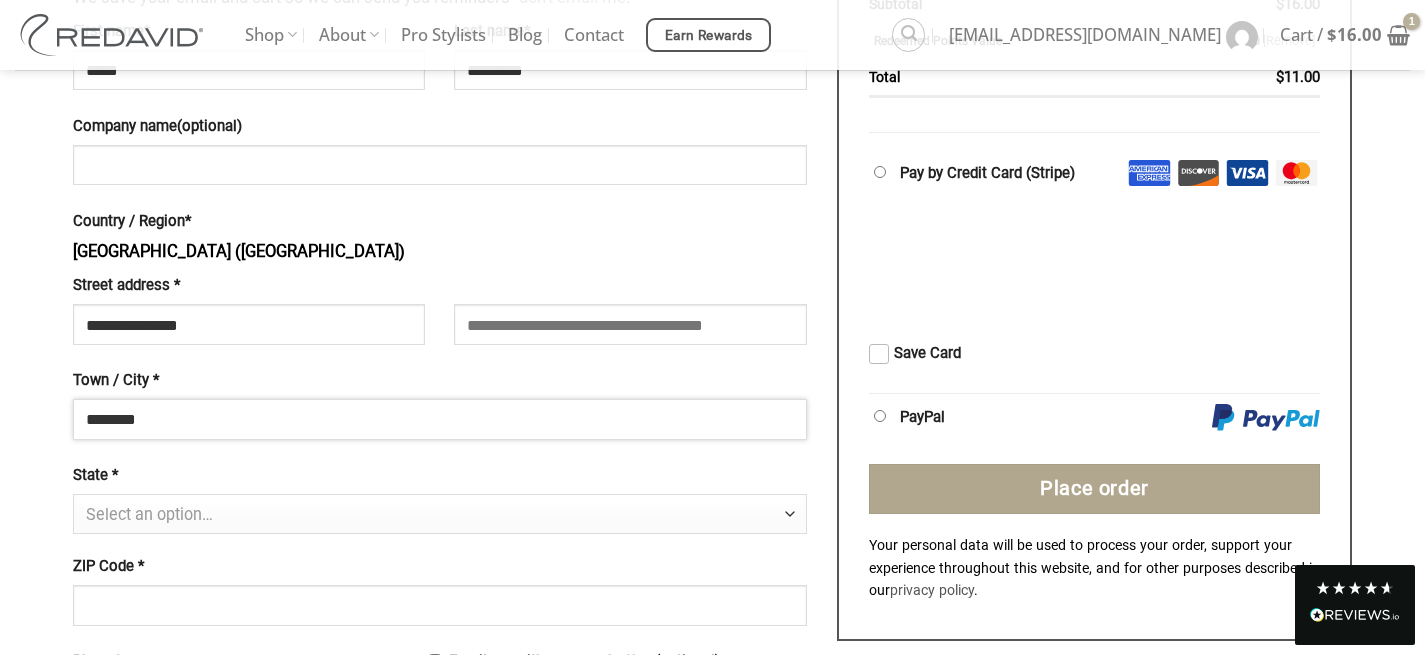 type on "********" 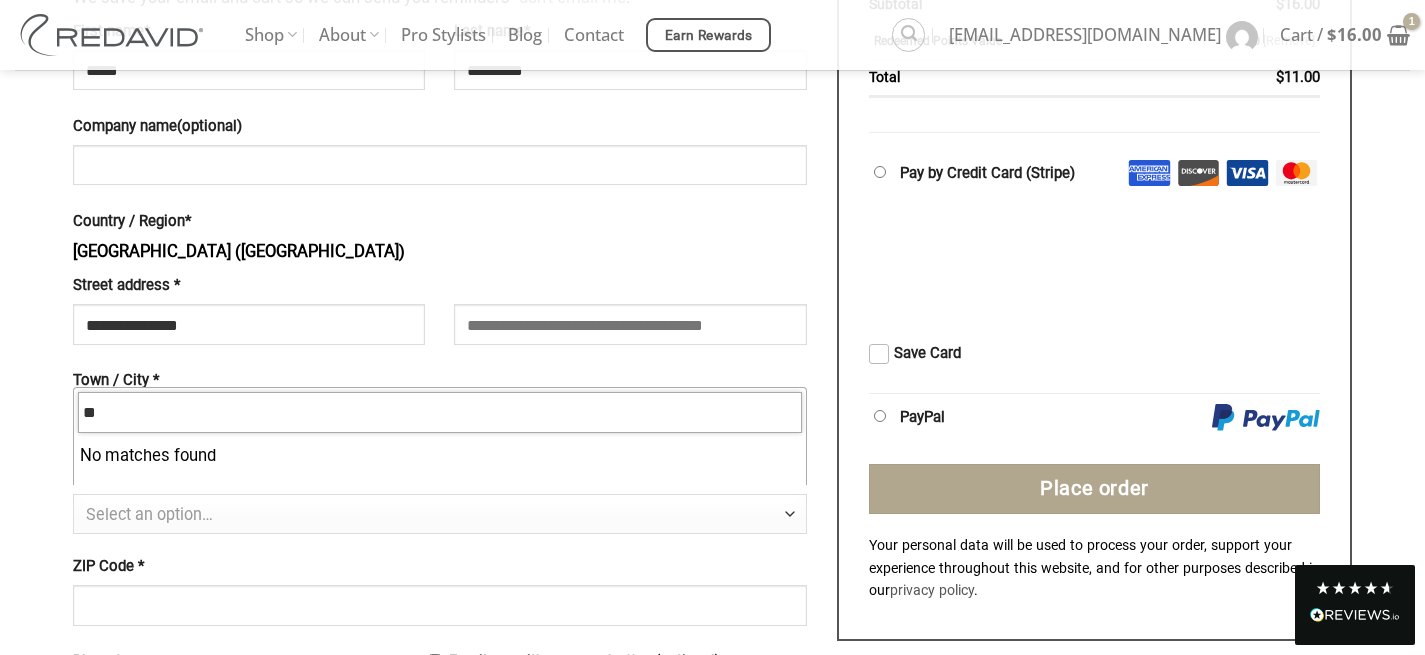 type on "*" 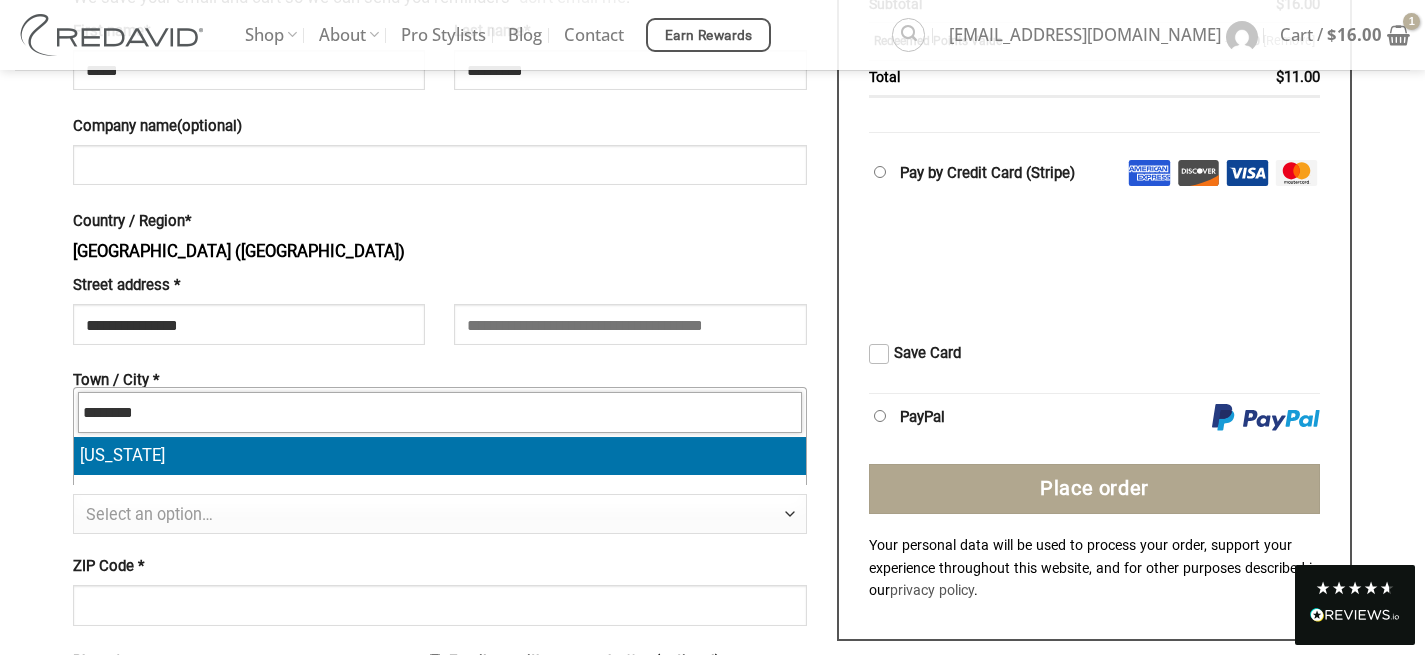 type on "********" 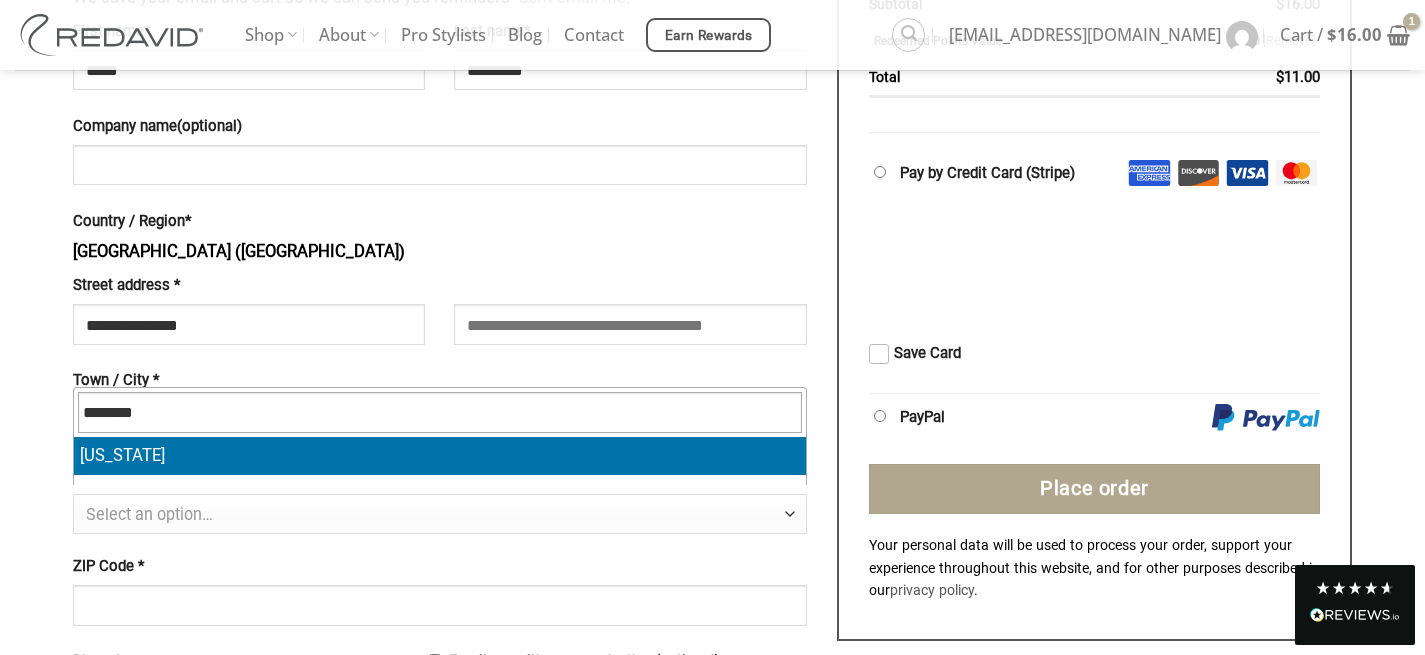 type 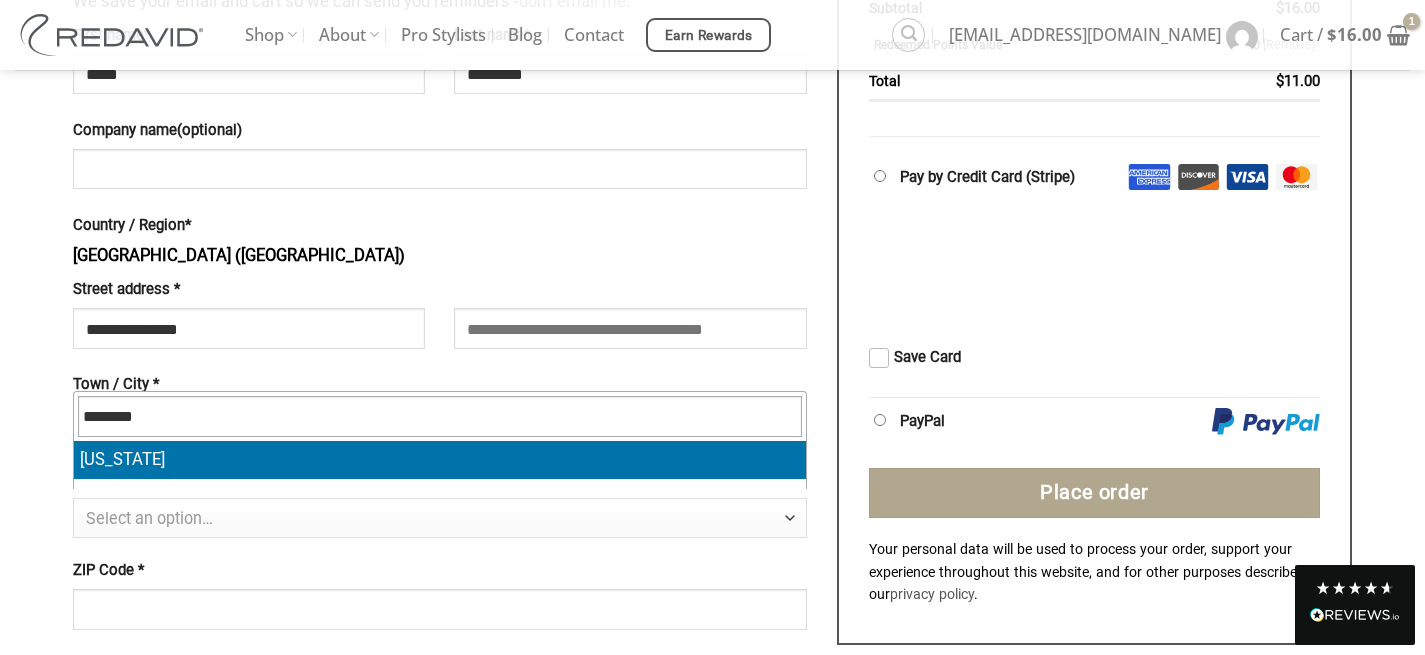 select on "**" 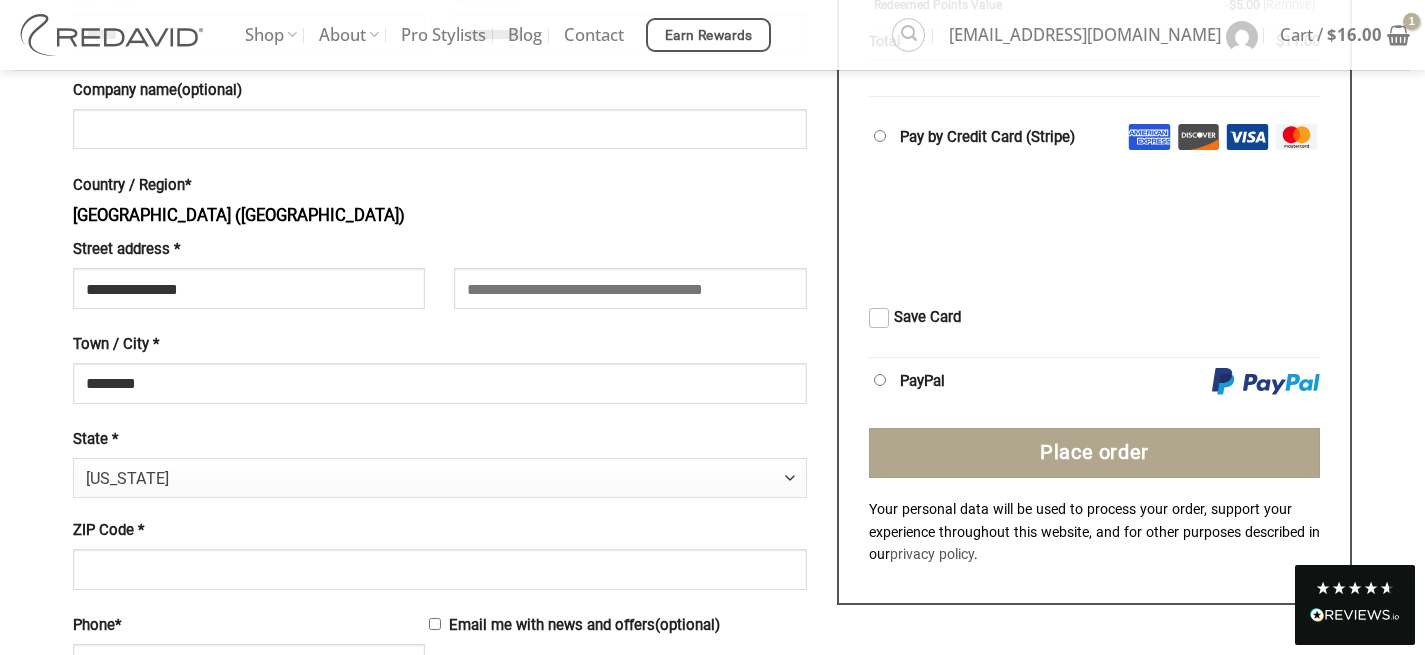scroll, scrollTop: 826, scrollLeft: 0, axis: vertical 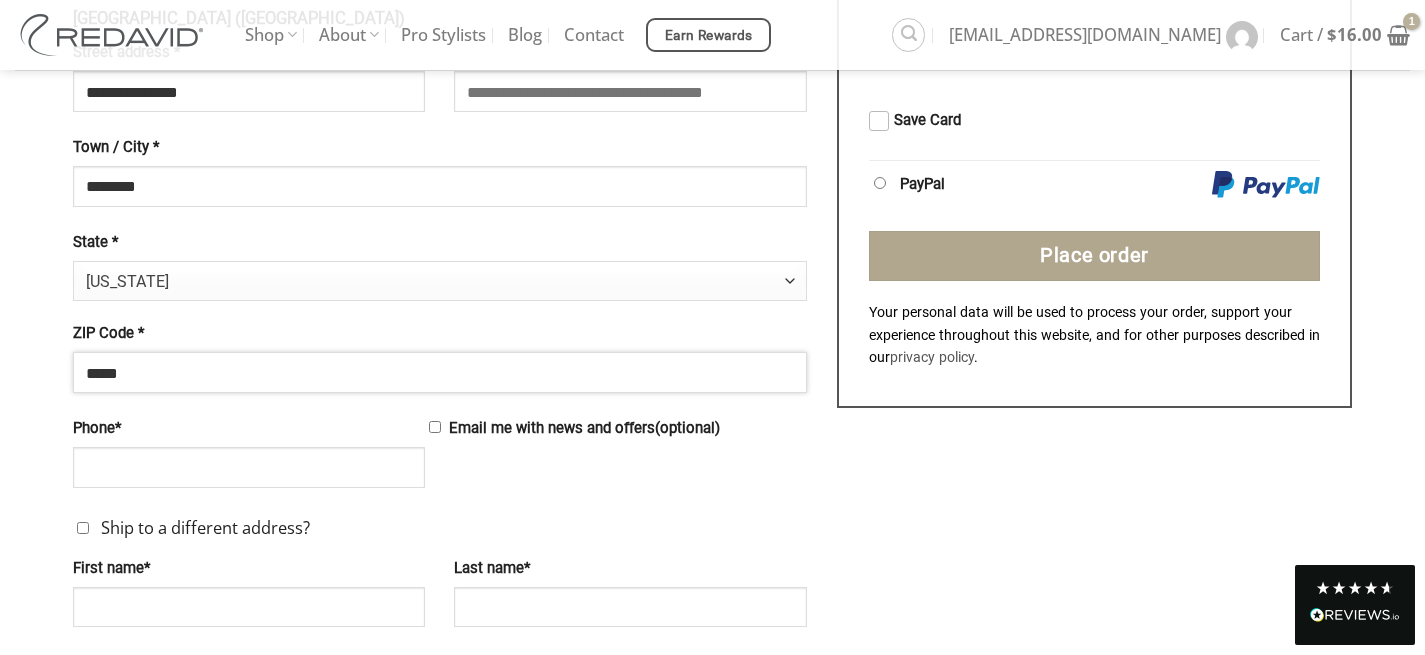 type on "*****" 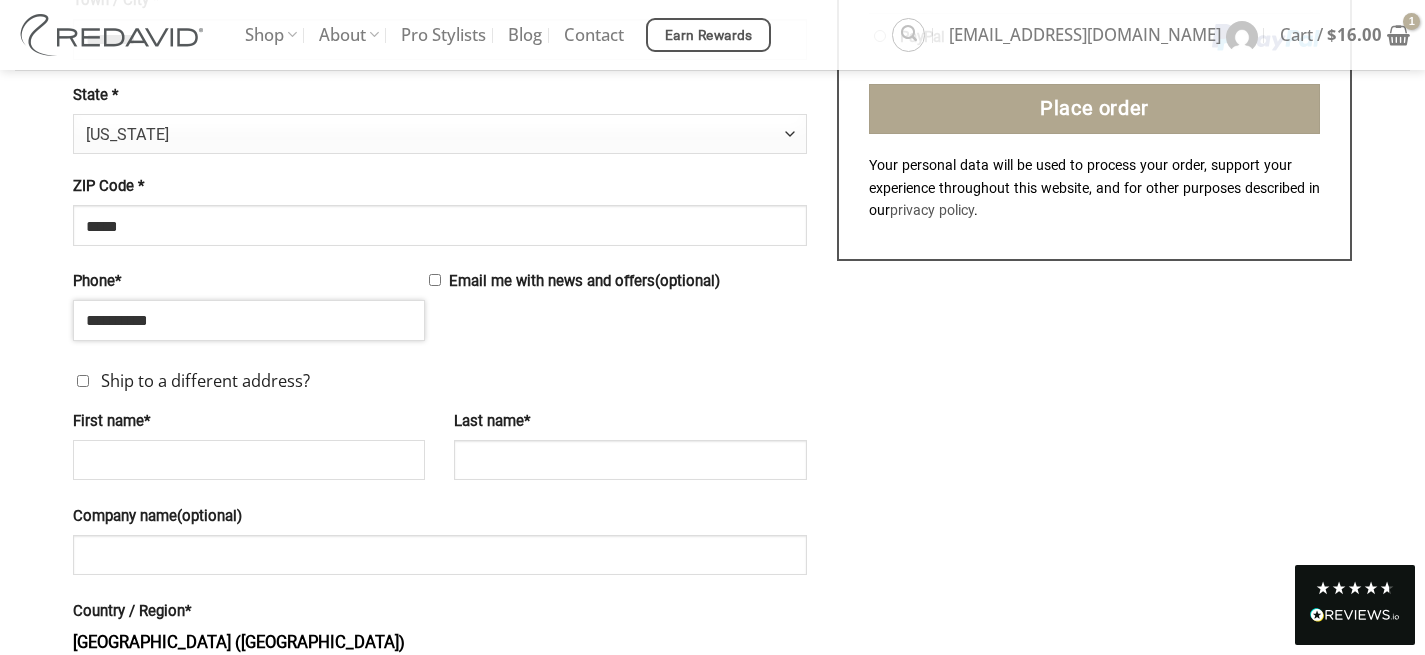 scroll, scrollTop: 1155, scrollLeft: 0, axis: vertical 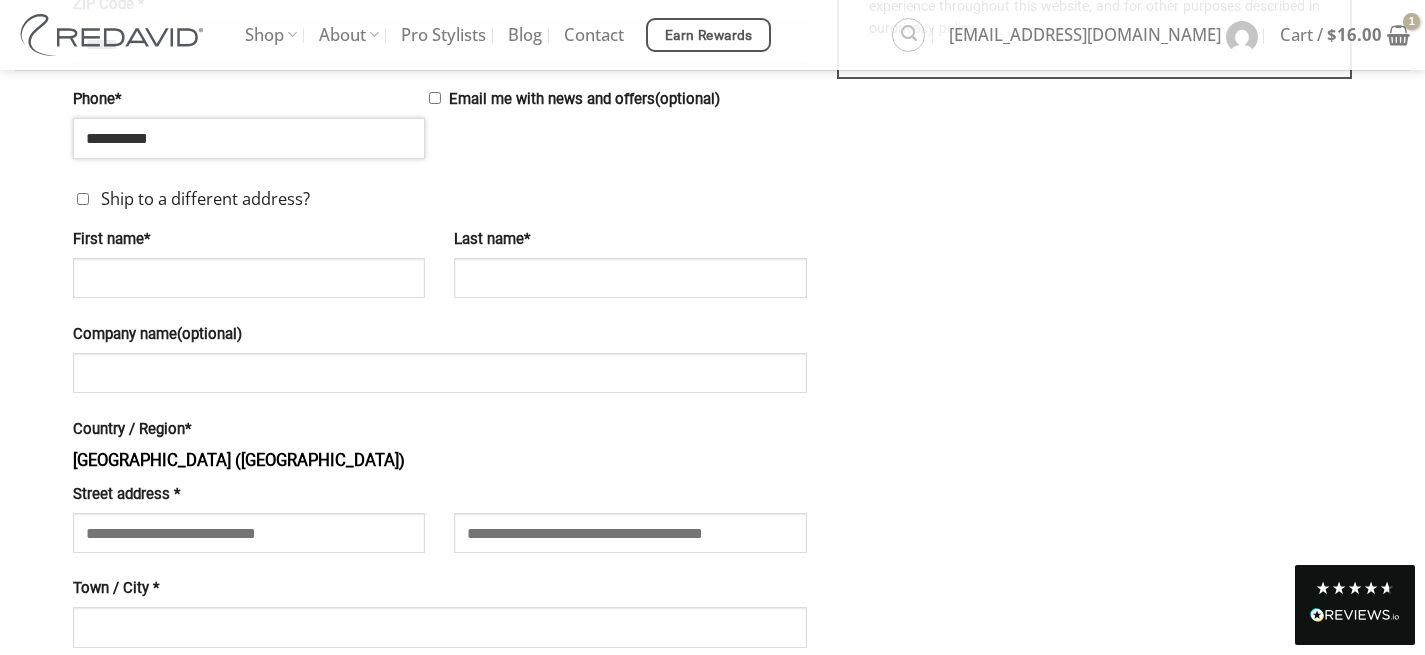 type on "**********" 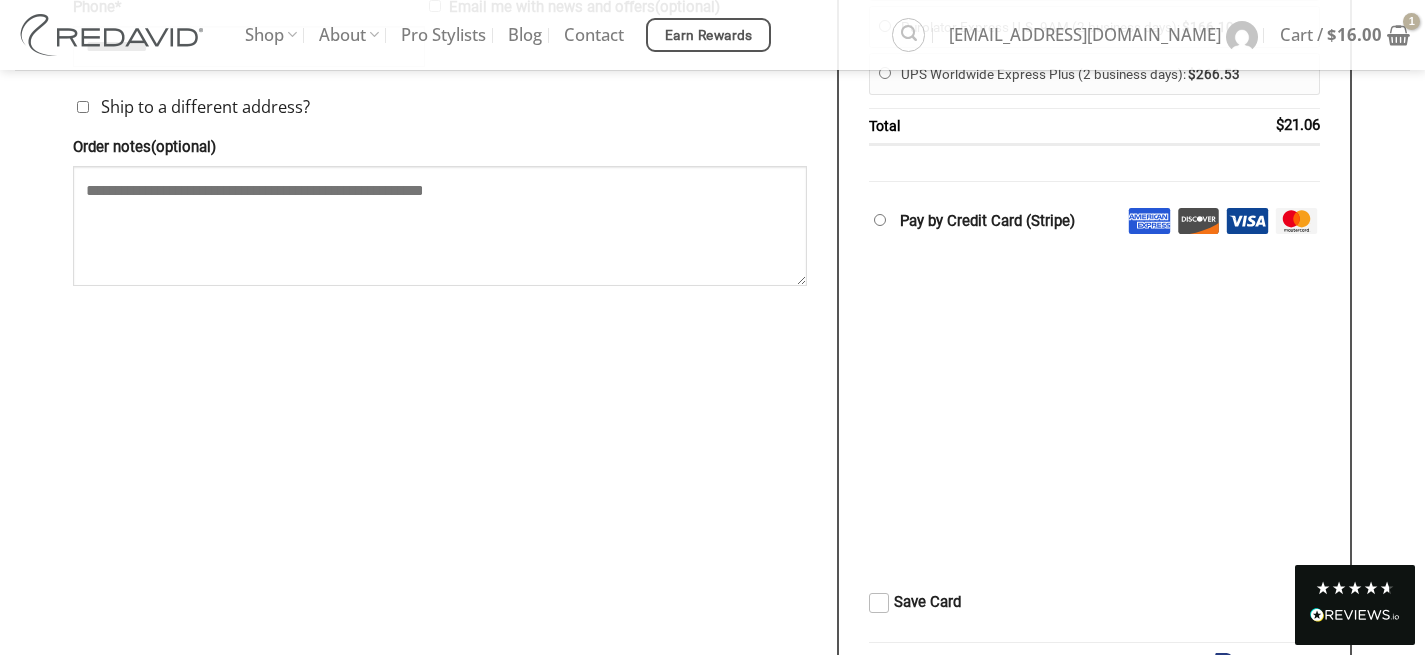 scroll, scrollTop: 1466, scrollLeft: 0, axis: vertical 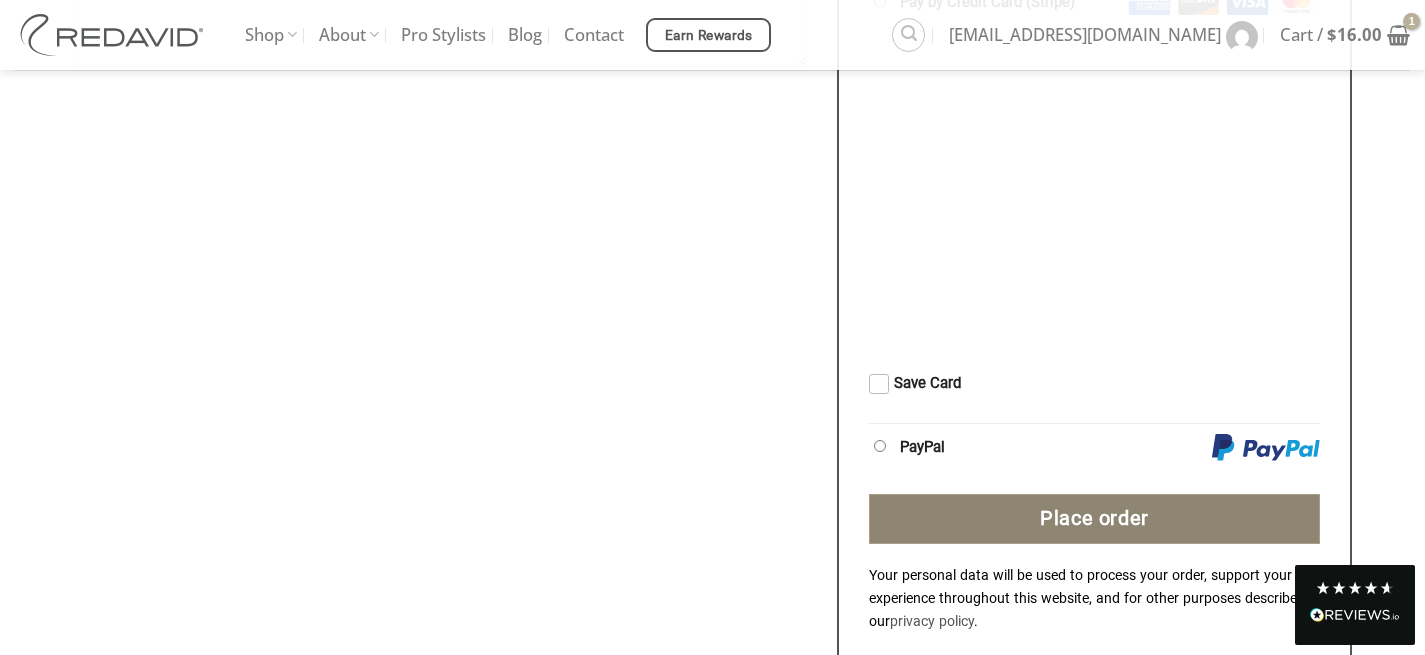 click on "Place order" at bounding box center [1095, 519] 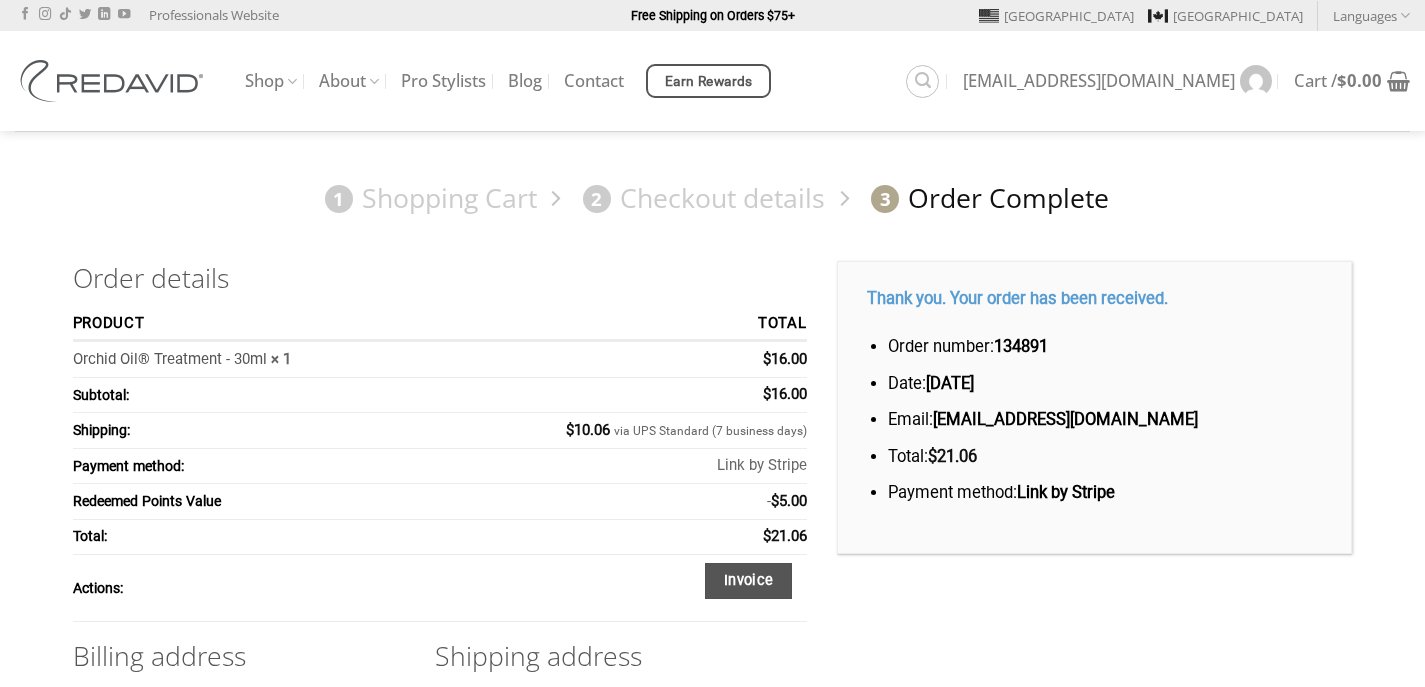 scroll, scrollTop: 0, scrollLeft: 0, axis: both 